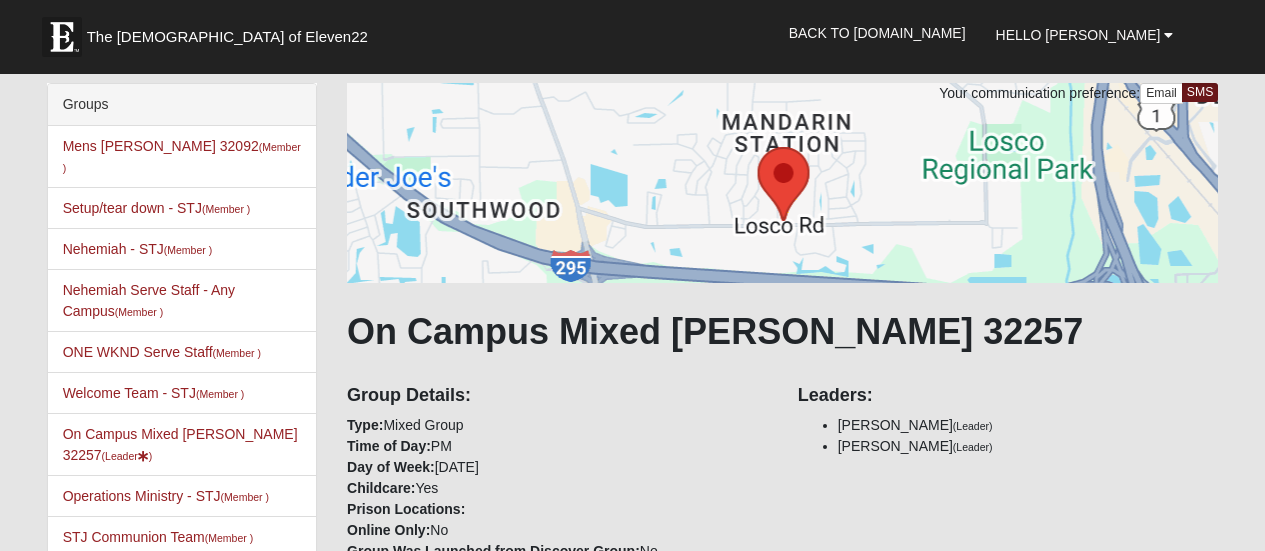 scroll, scrollTop: 1600, scrollLeft: 0, axis: vertical 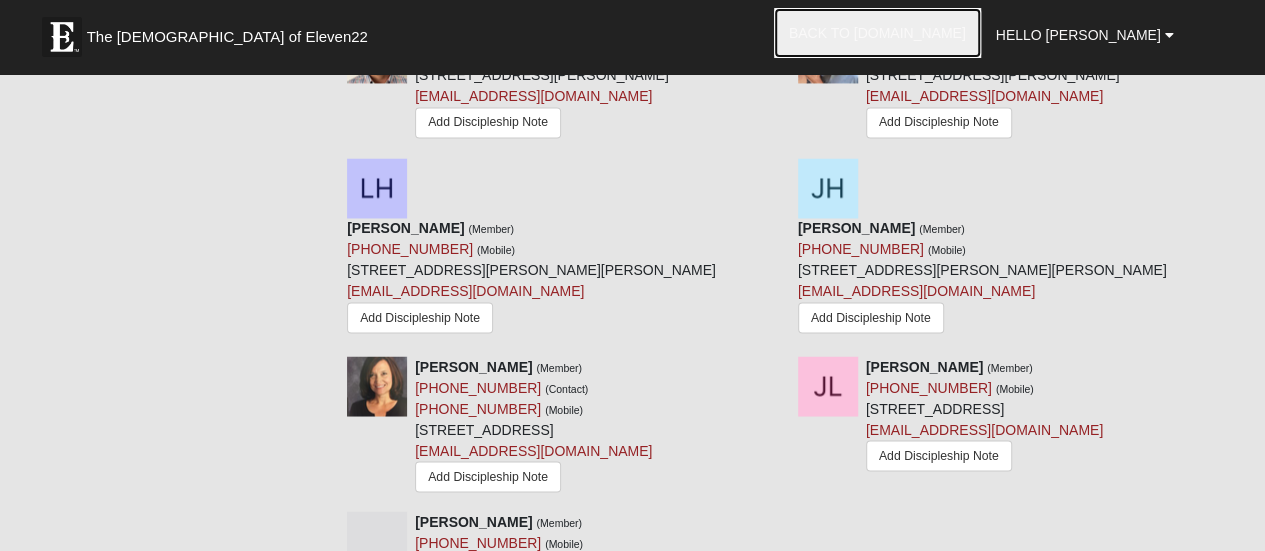 click on "Back to COE22.com" at bounding box center [877, 33] 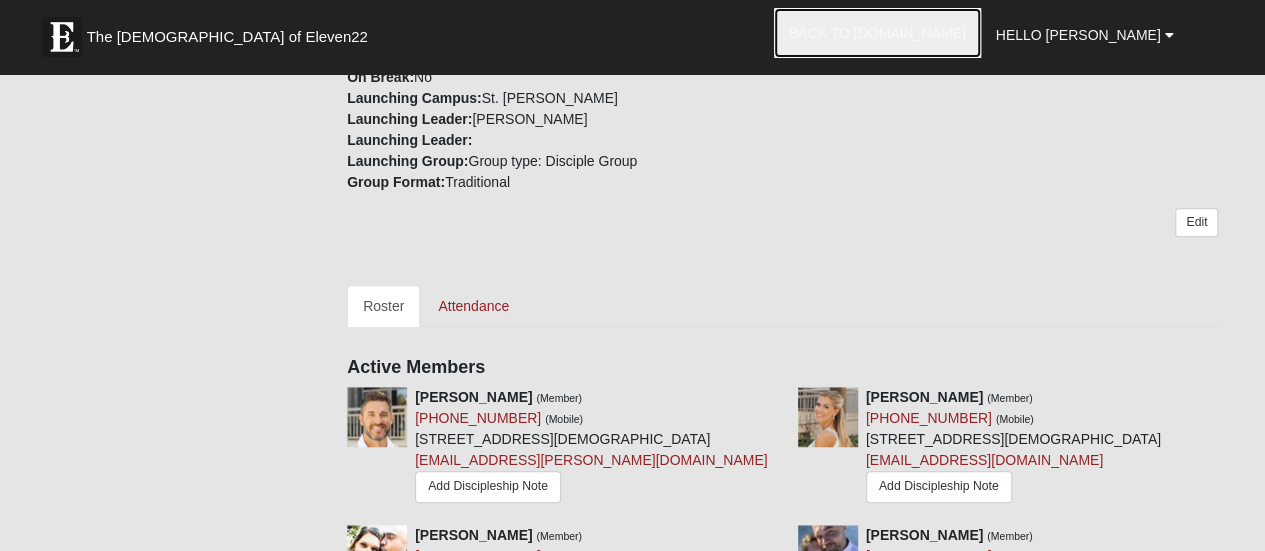 scroll, scrollTop: 400, scrollLeft: 0, axis: vertical 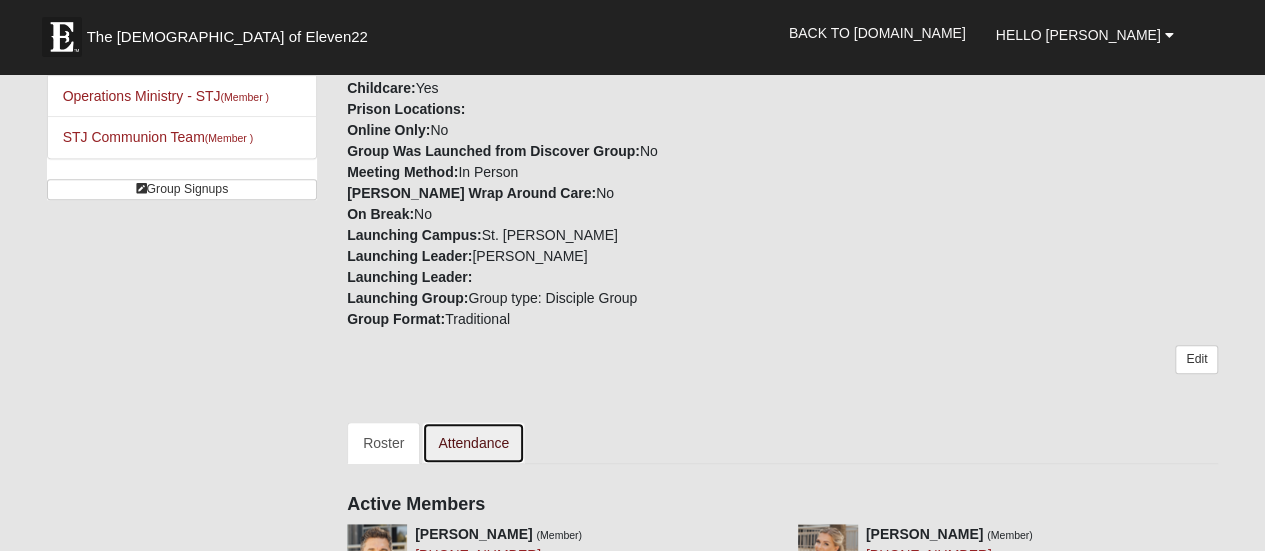 click on "Attendance" at bounding box center (473, 443) 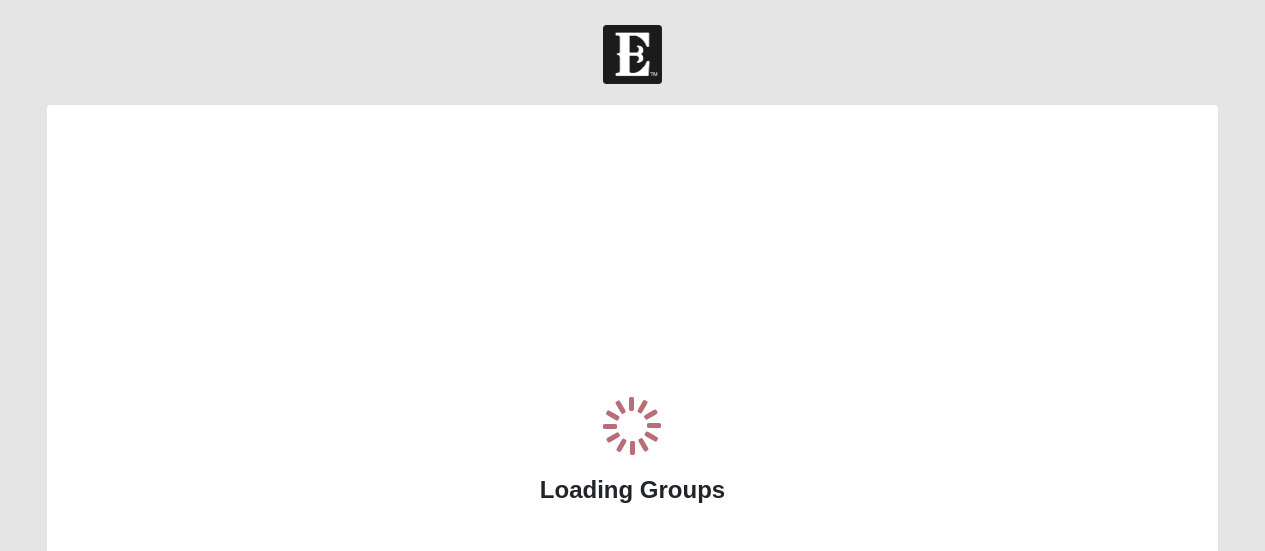 scroll, scrollTop: 0, scrollLeft: 0, axis: both 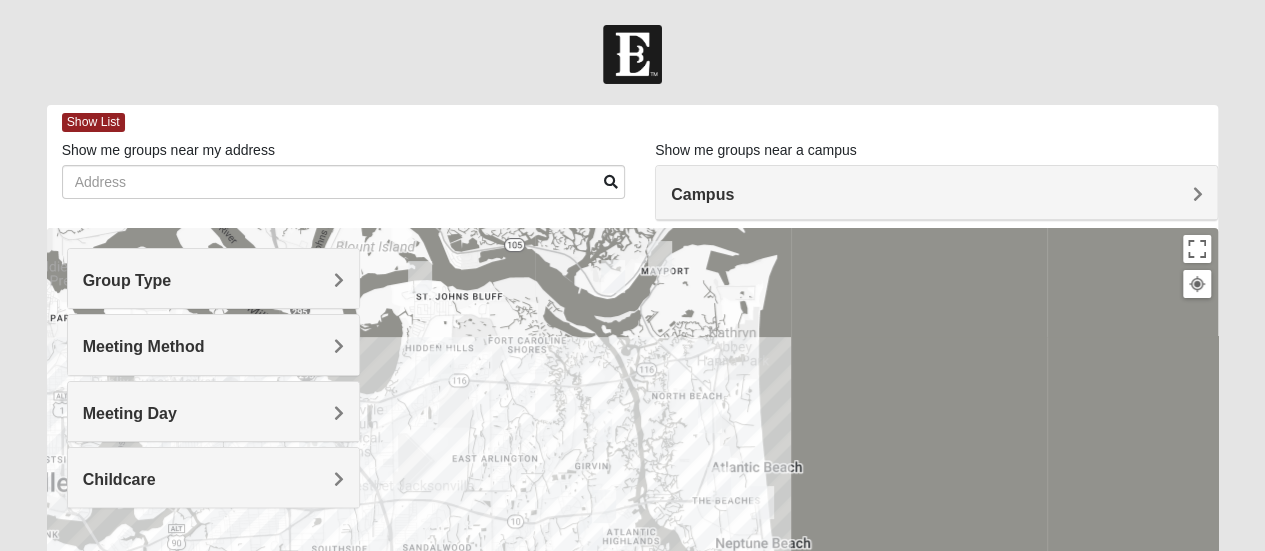click on "Group Type" at bounding box center [213, 280] 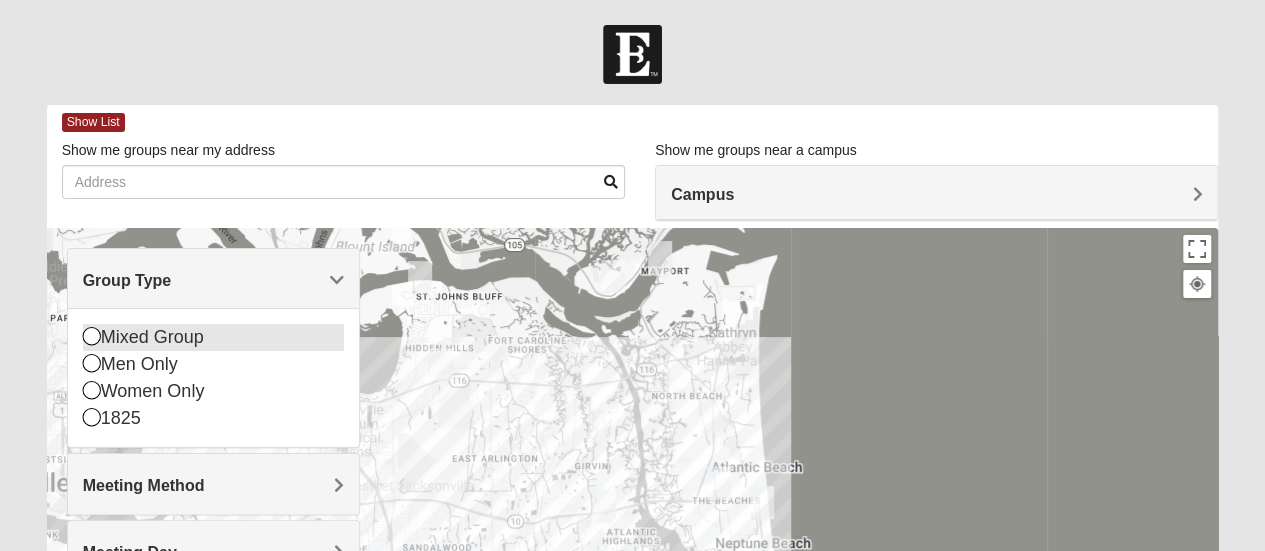click at bounding box center [92, 336] 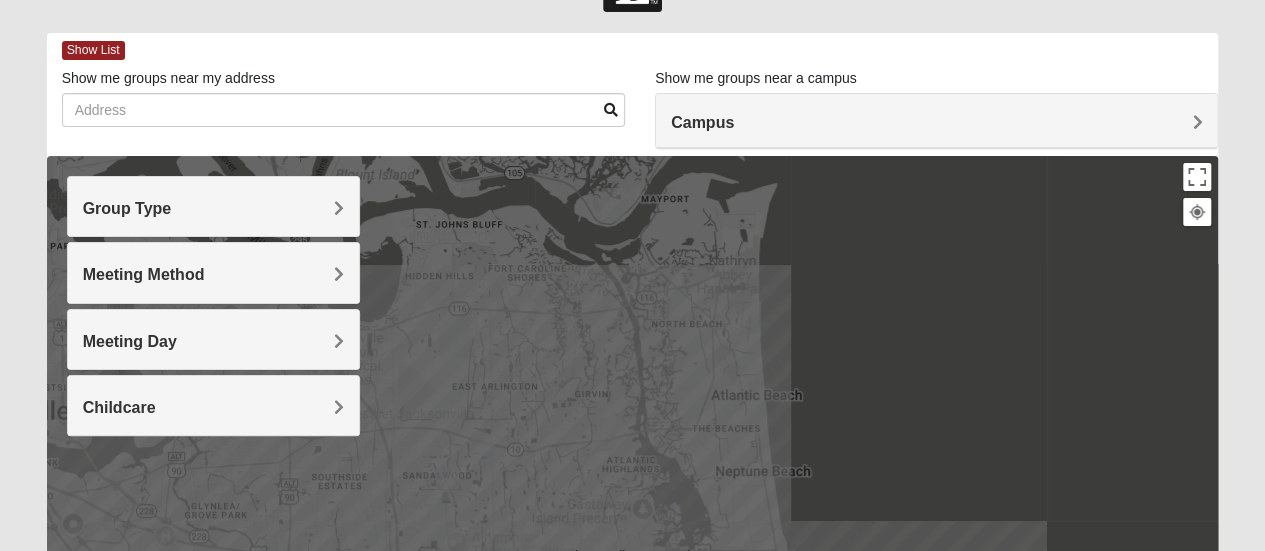 scroll, scrollTop: 100, scrollLeft: 0, axis: vertical 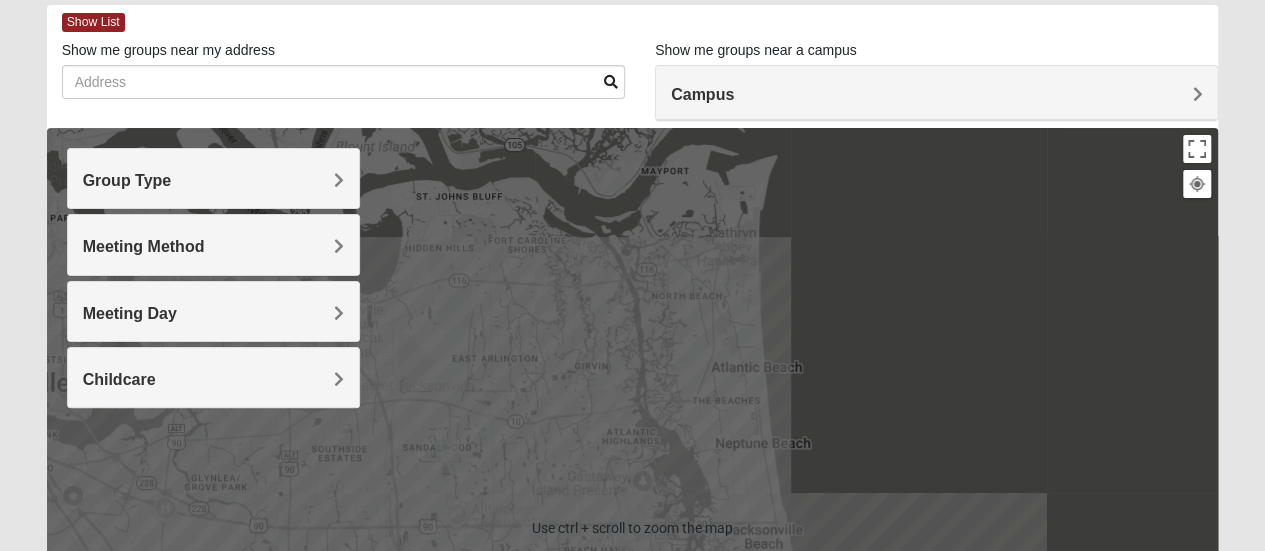 click on "Meeting Method" at bounding box center [213, 244] 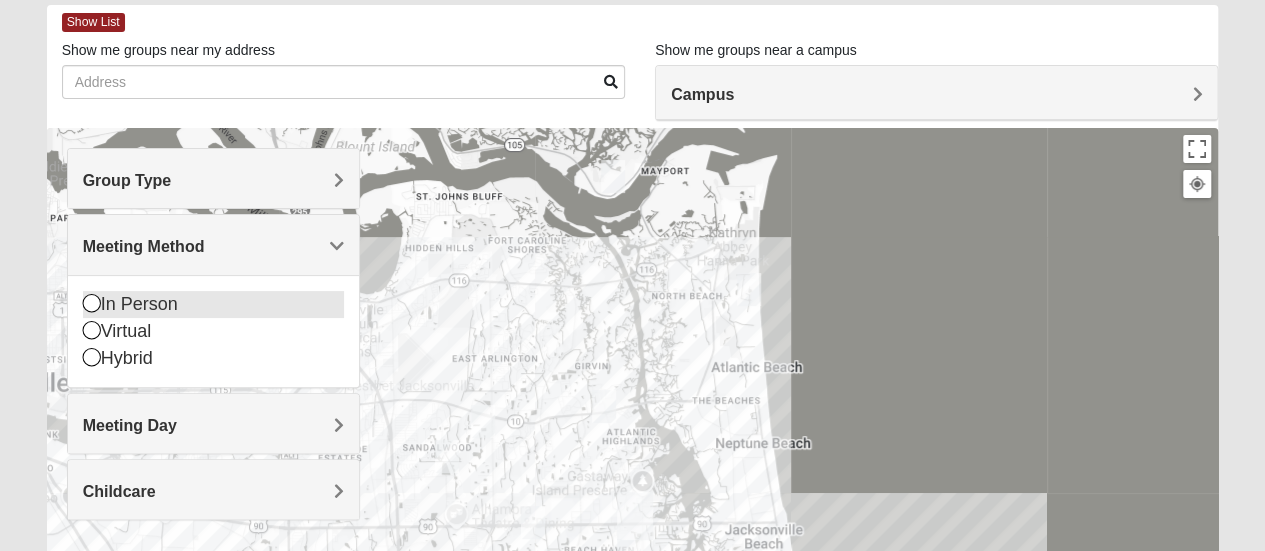 click at bounding box center (92, 303) 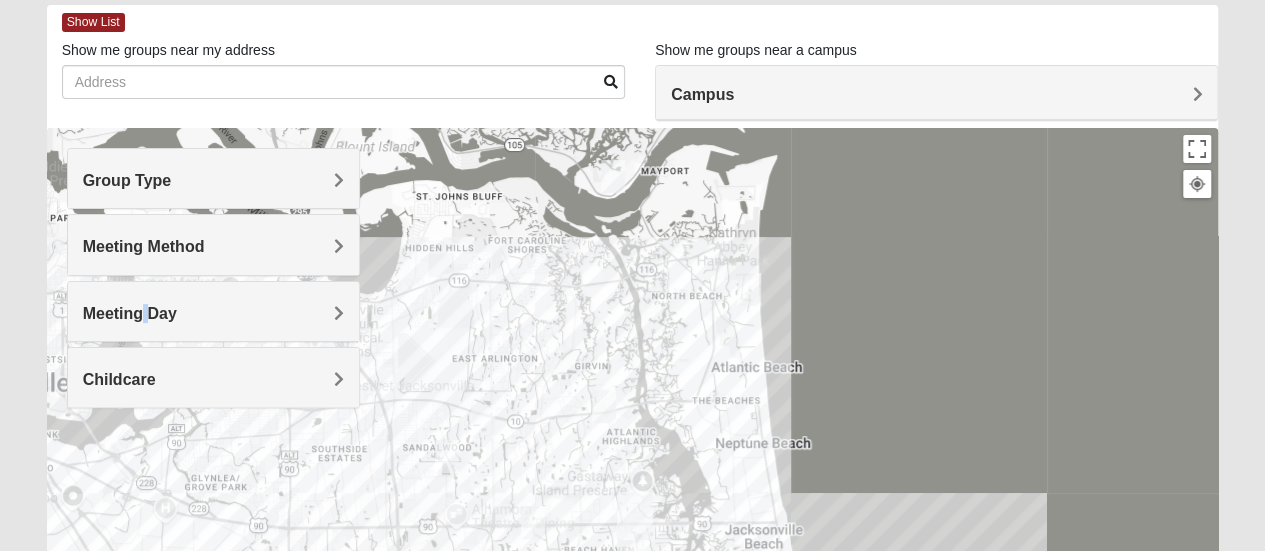 click on "Meeting Day" at bounding box center (213, 311) 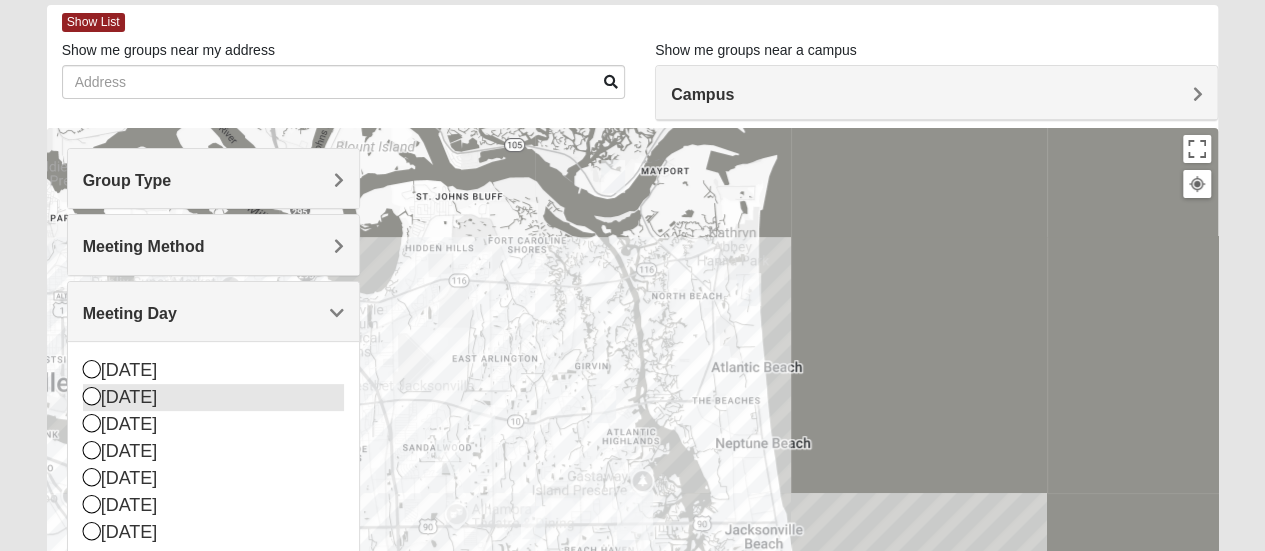 click at bounding box center (92, 396) 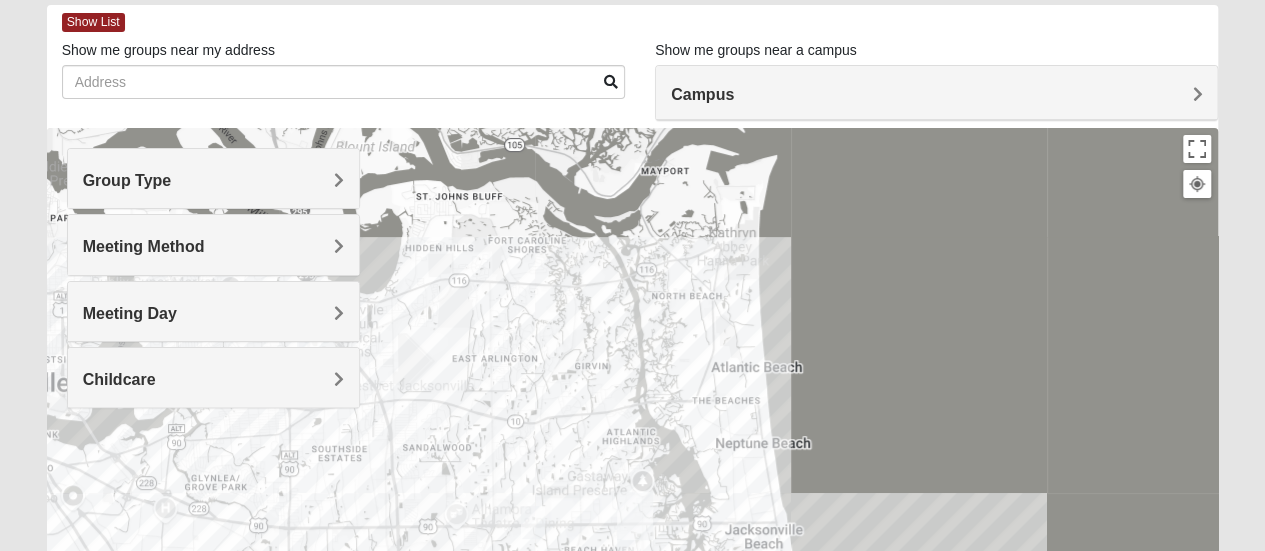 click on "Childcare" at bounding box center [213, 379] 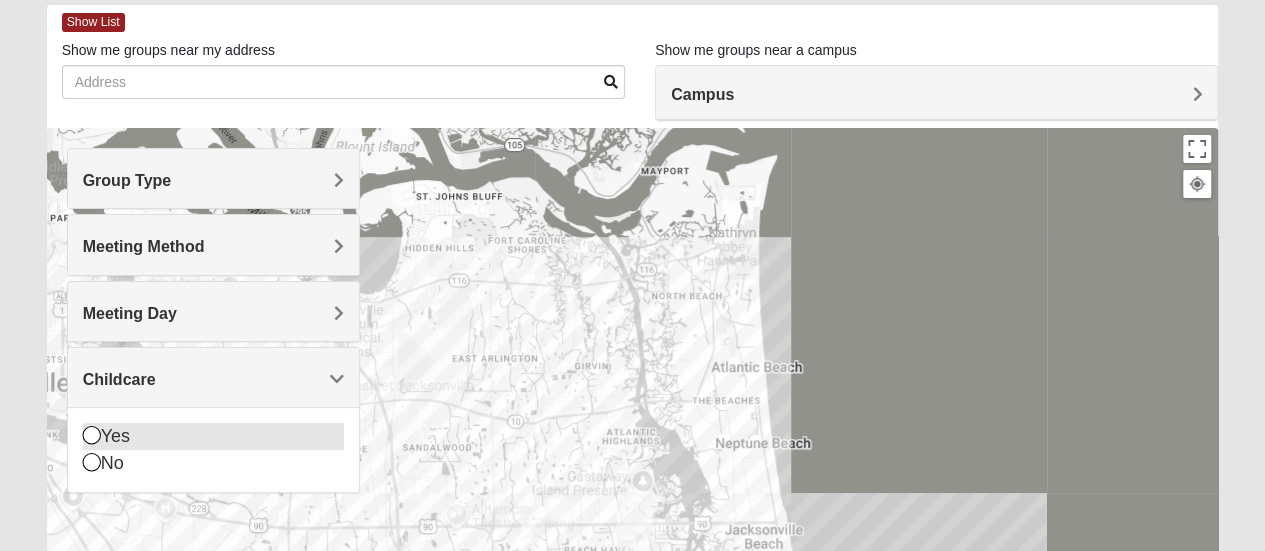 click at bounding box center (92, 435) 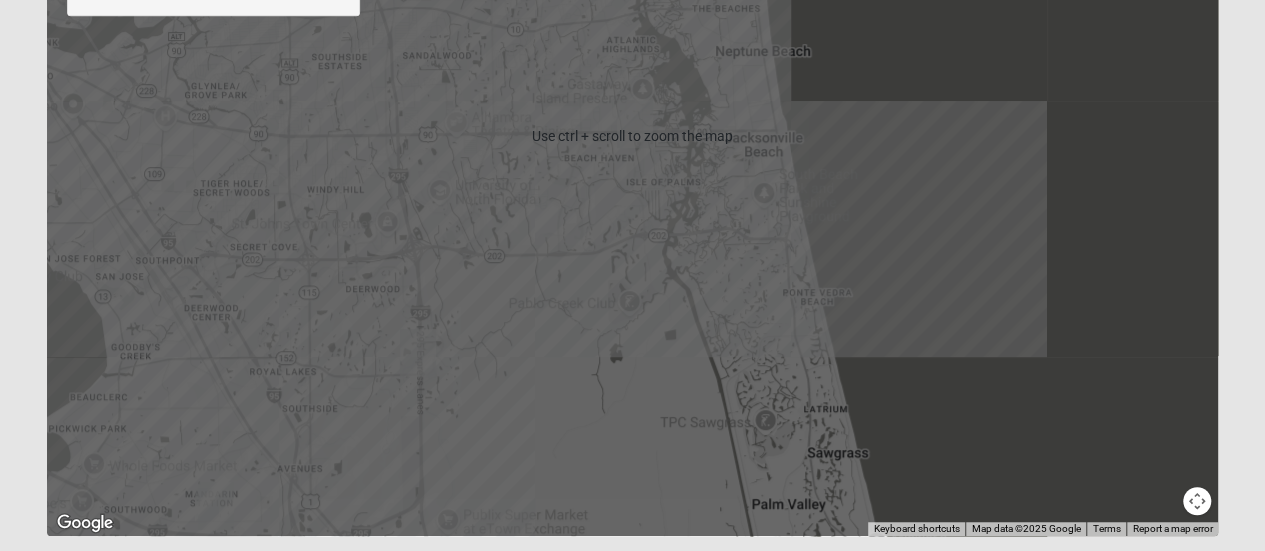 scroll, scrollTop: 500, scrollLeft: 0, axis: vertical 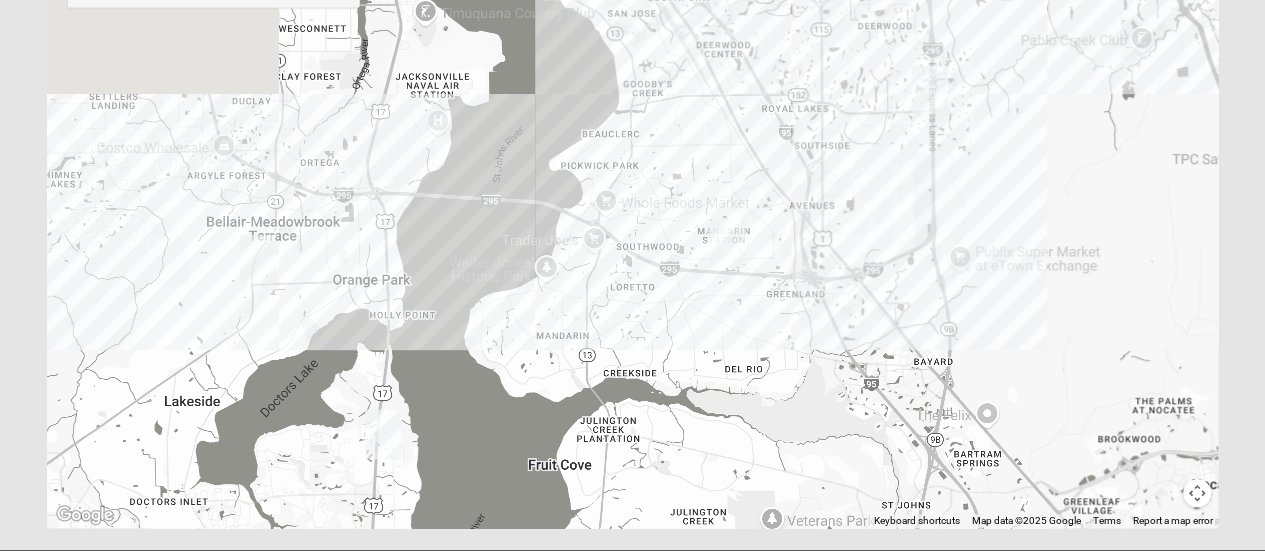 drag, startPoint x: 573, startPoint y: 373, endPoint x: 1090, endPoint y: 118, distance: 576.4668 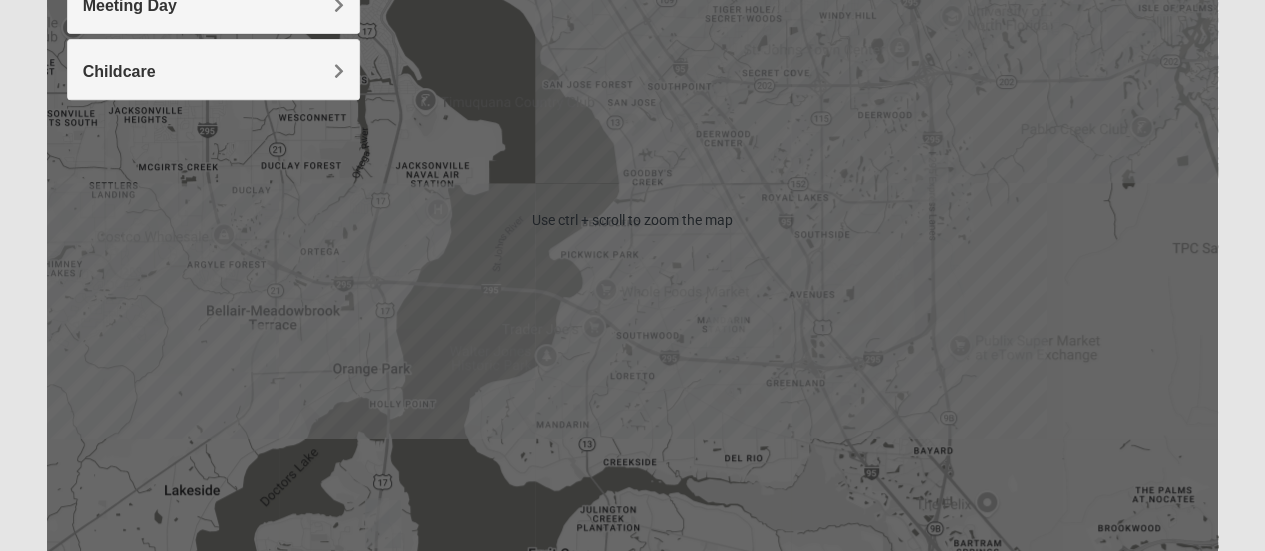 scroll, scrollTop: 250, scrollLeft: 0, axis: vertical 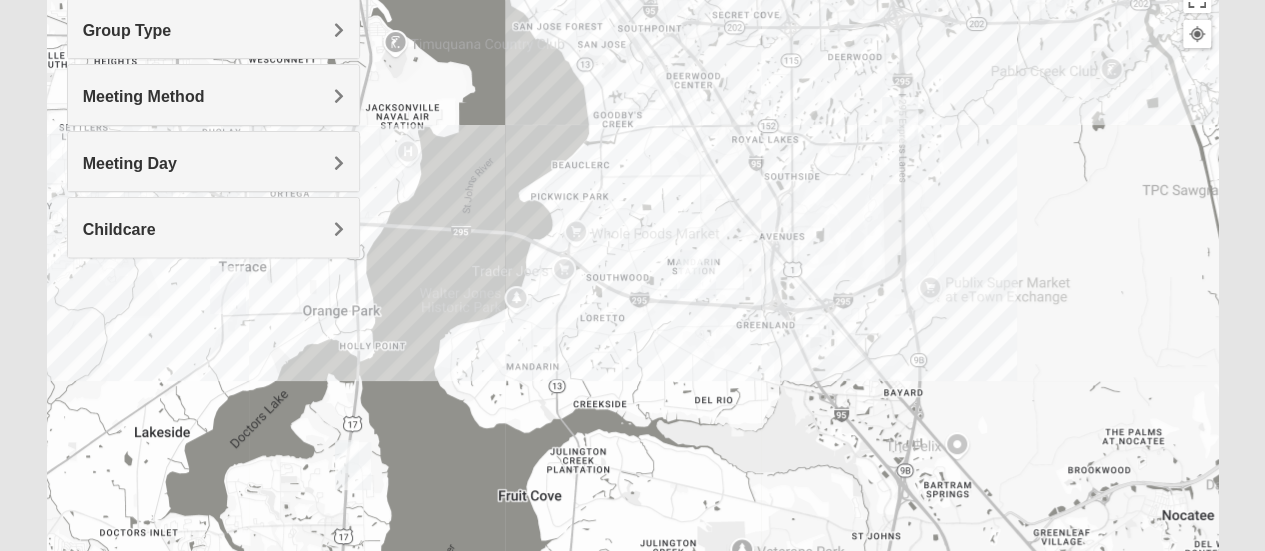 drag, startPoint x: 1058, startPoint y: 291, endPoint x: 1028, endPoint y: 75, distance: 218.07338 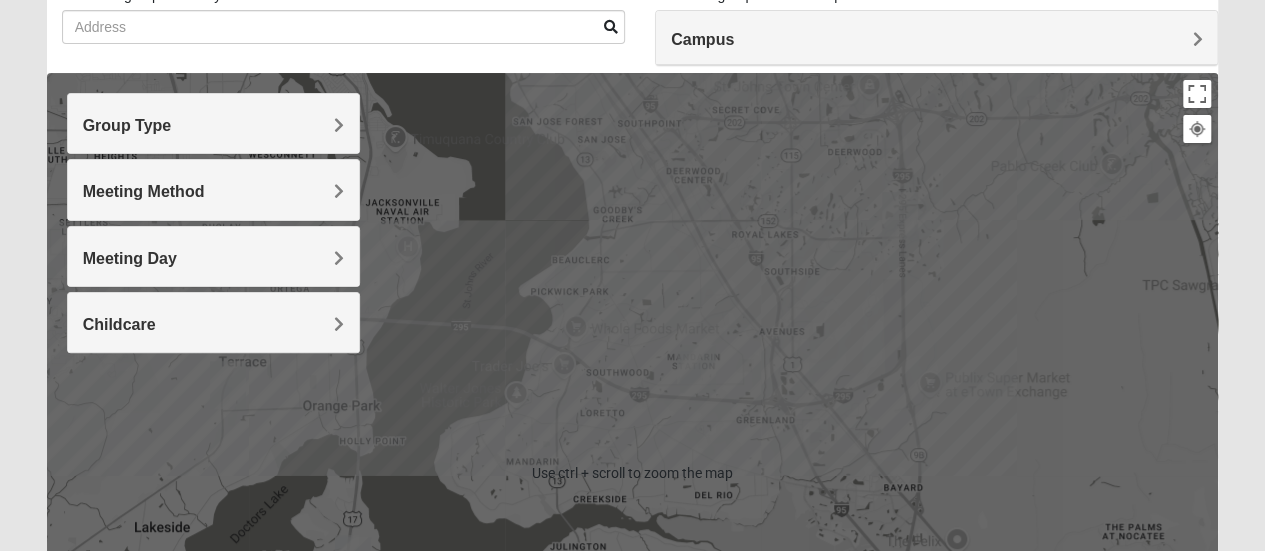 scroll, scrollTop: 150, scrollLeft: 0, axis: vertical 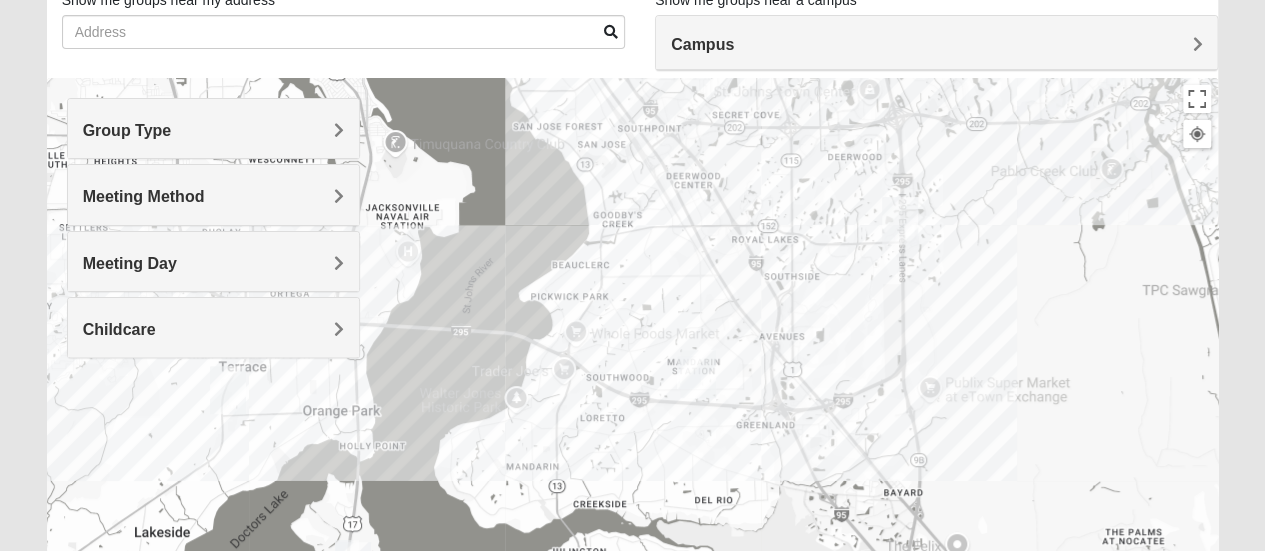 click at bounding box center [698, 374] 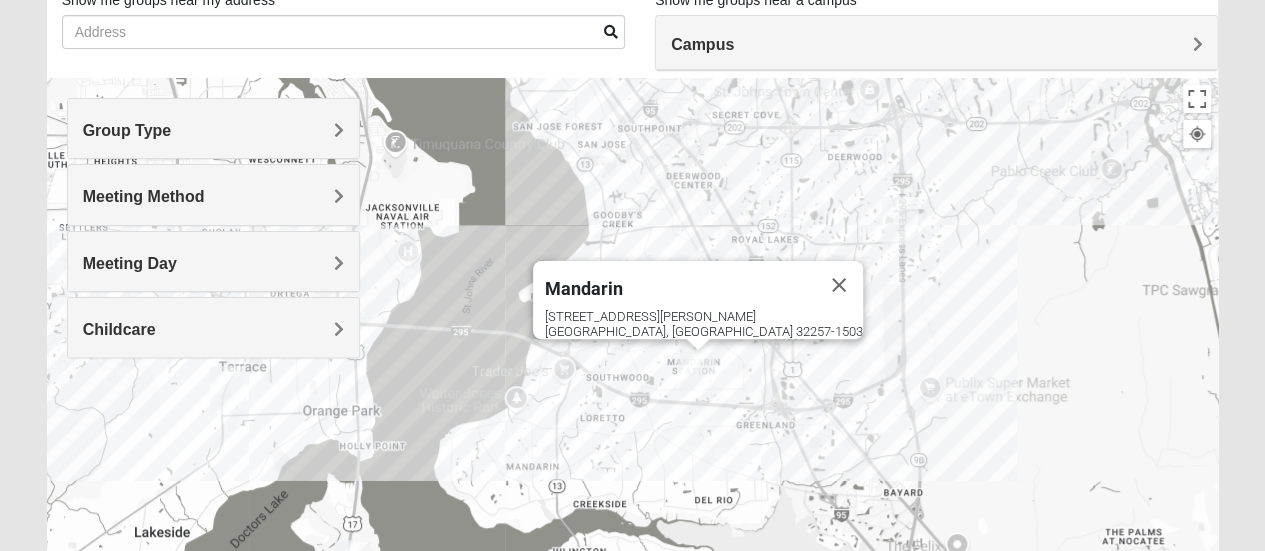 click at bounding box center (698, 374) 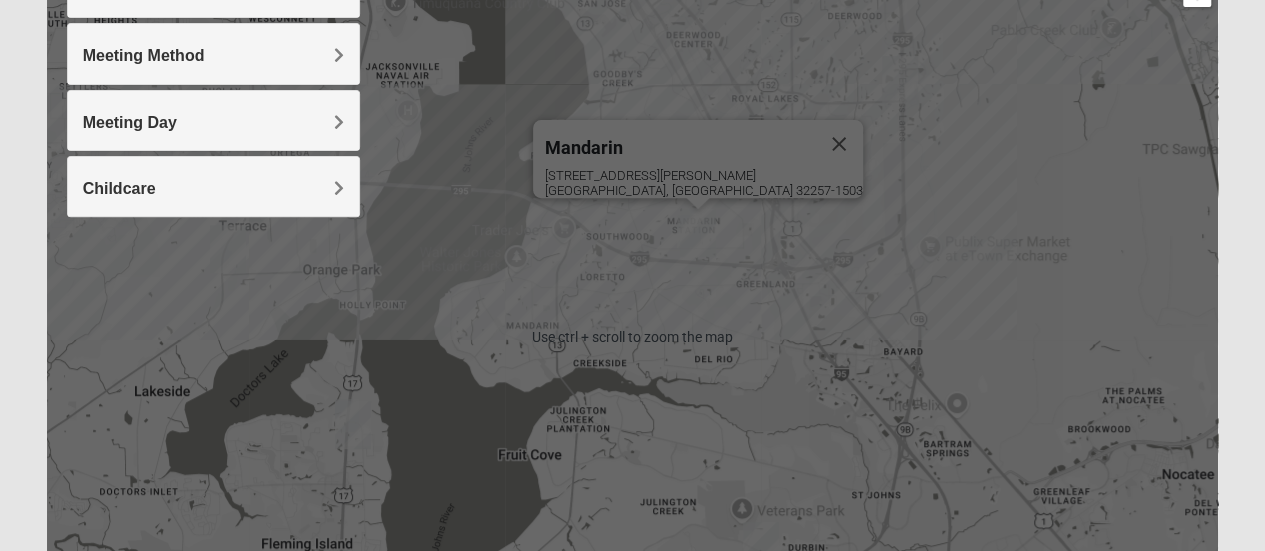 scroll, scrollTop: 300, scrollLeft: 0, axis: vertical 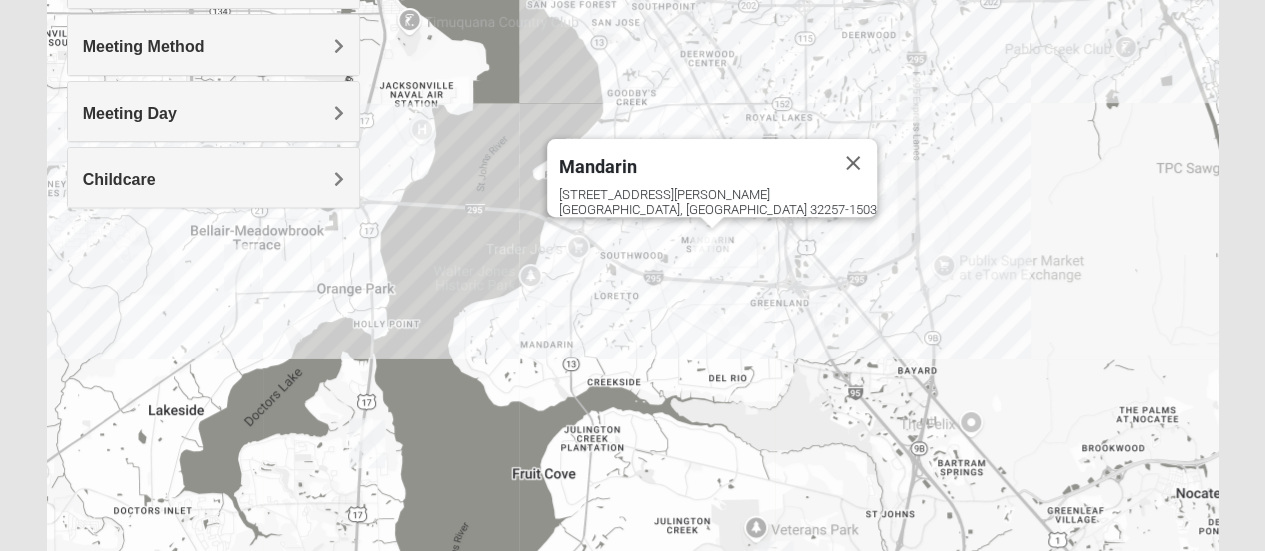 drag, startPoint x: 717, startPoint y: 279, endPoint x: 733, endPoint y: 311, distance: 35.77709 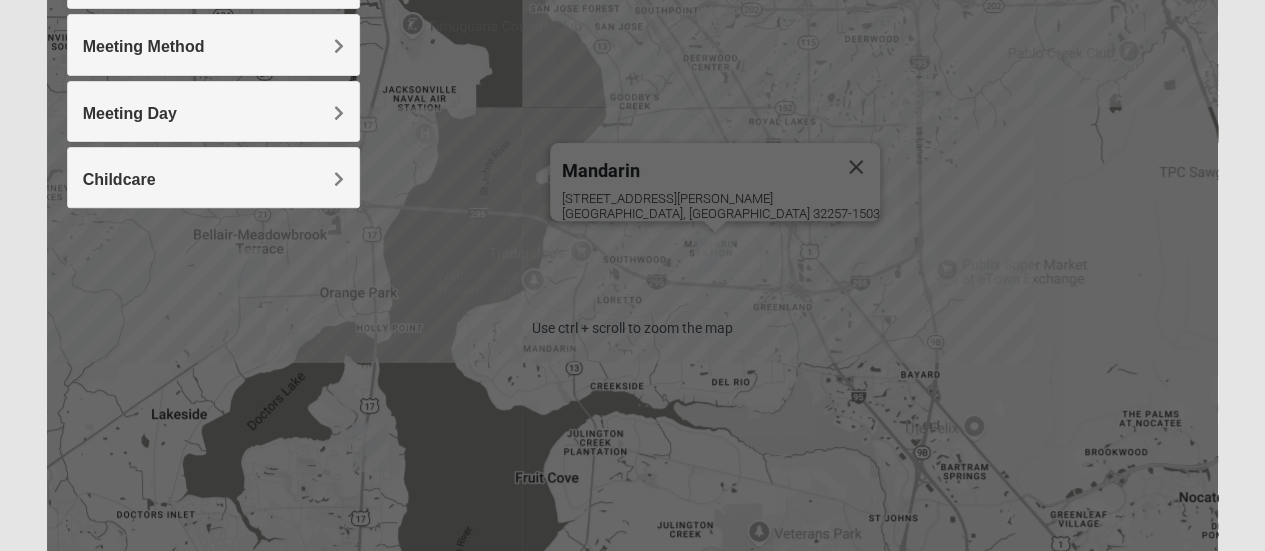 scroll, scrollTop: 0, scrollLeft: 0, axis: both 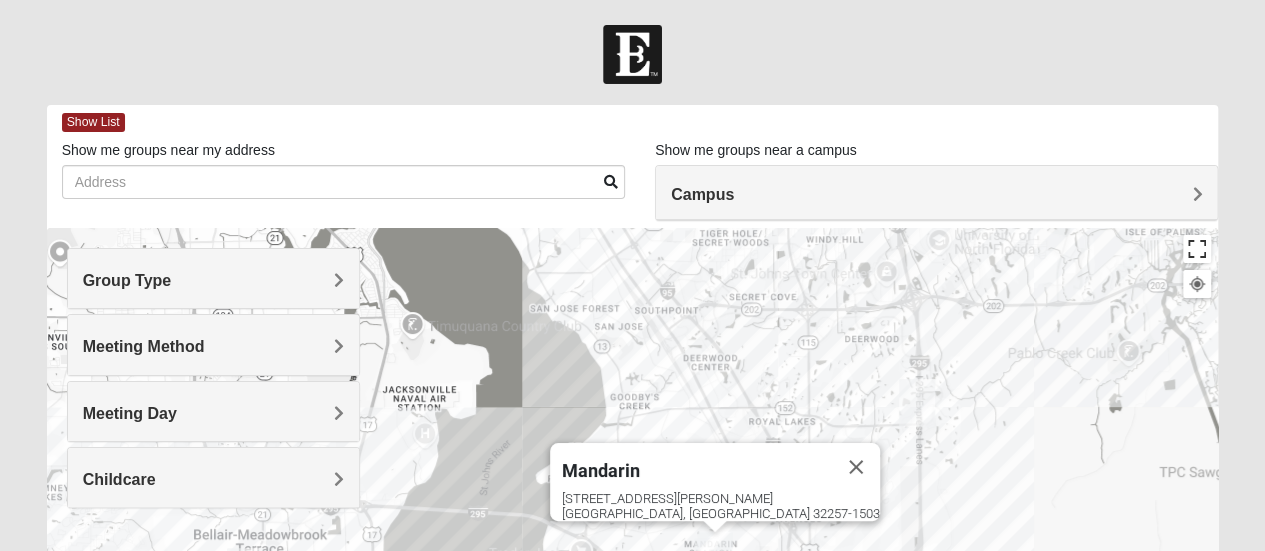 drag, startPoint x: 1200, startPoint y: 246, endPoint x: 1200, endPoint y: 368, distance: 122 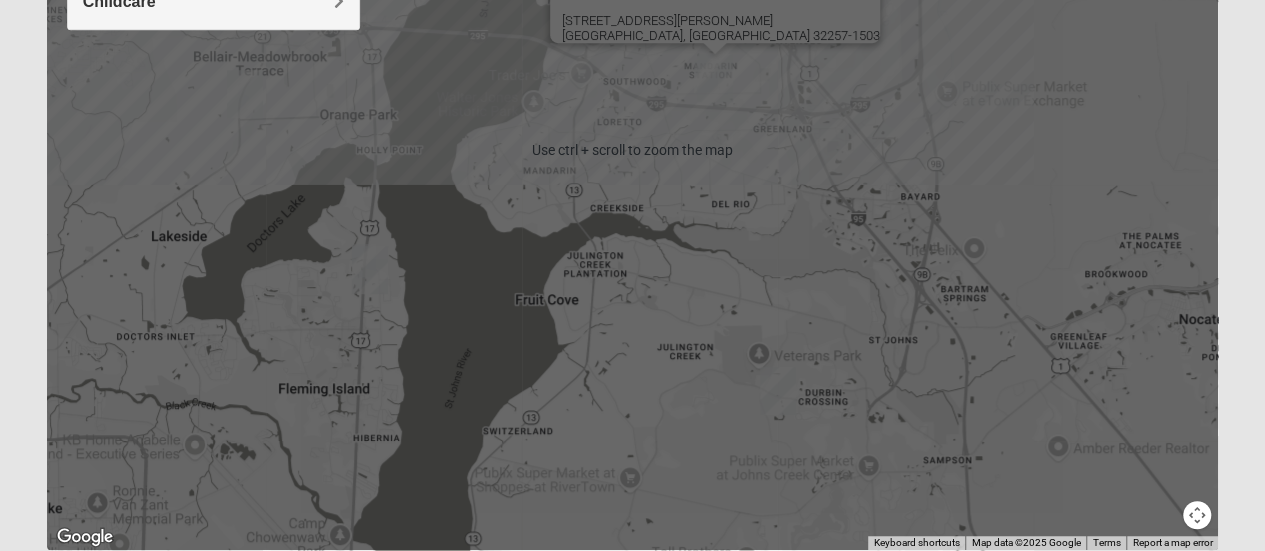 scroll, scrollTop: 550, scrollLeft: 0, axis: vertical 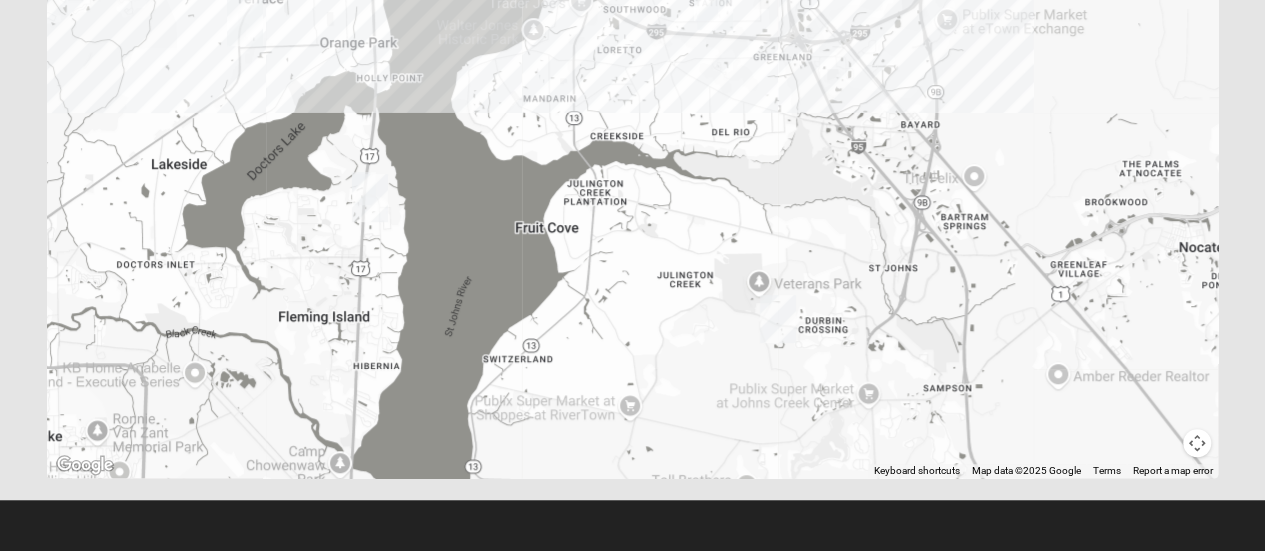 click at bounding box center (1197, 443) 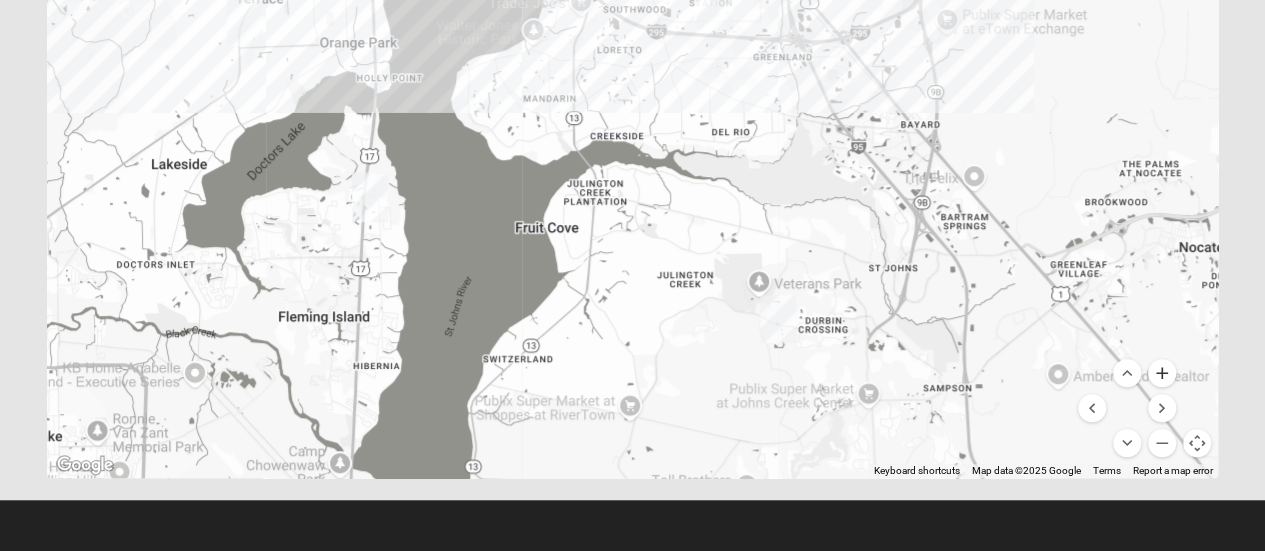 click at bounding box center [1162, 373] 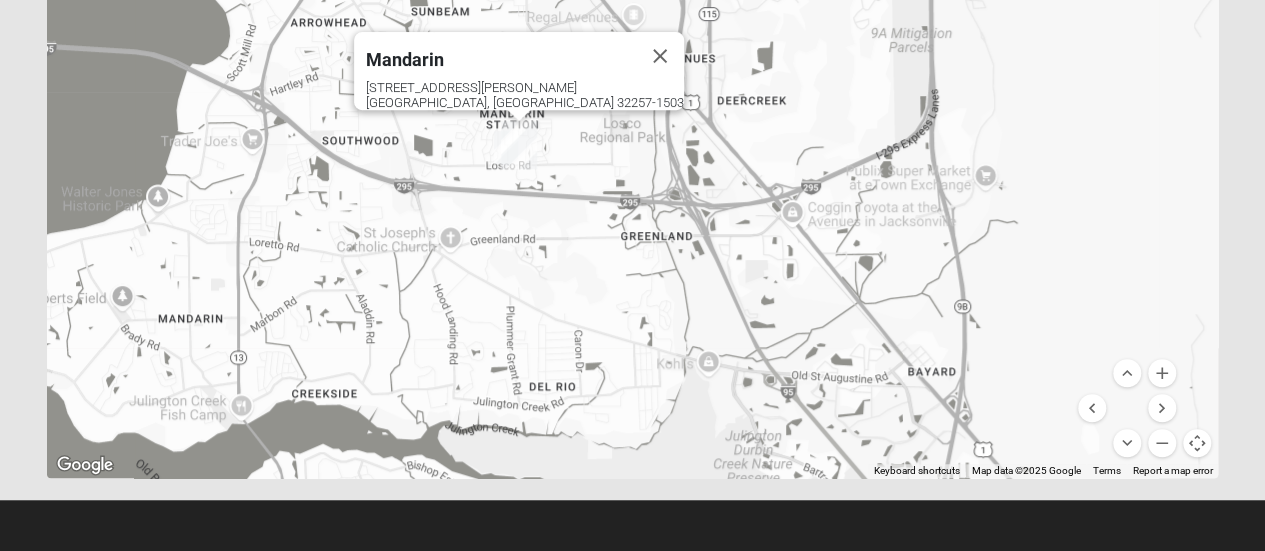 drag, startPoint x: 1011, startPoint y: 327, endPoint x: 748, endPoint y: 535, distance: 335.3103 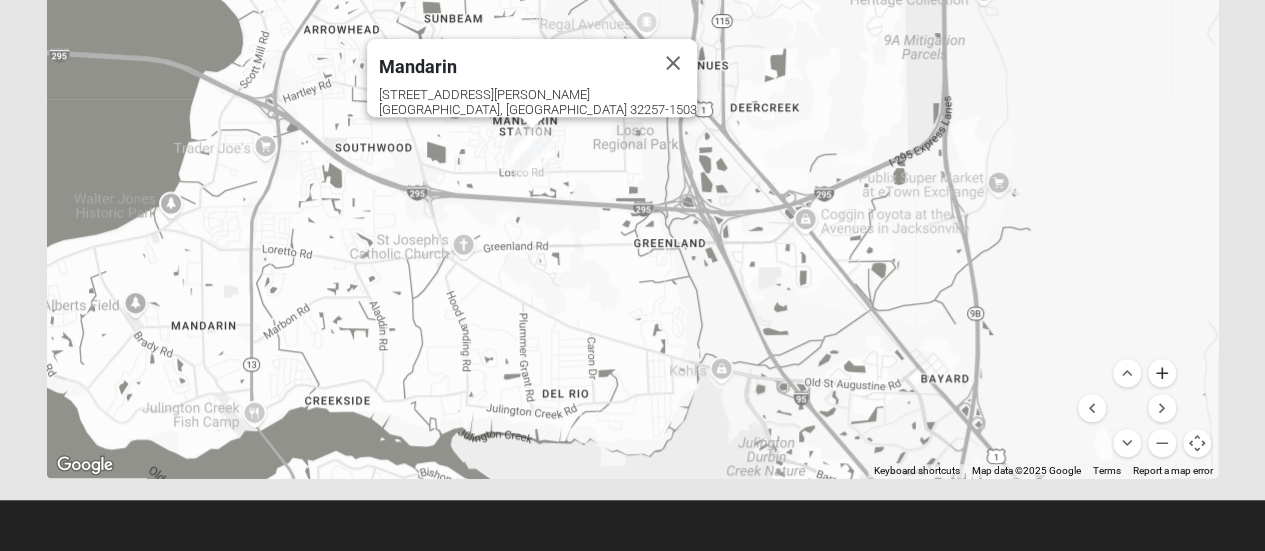click at bounding box center [1162, 373] 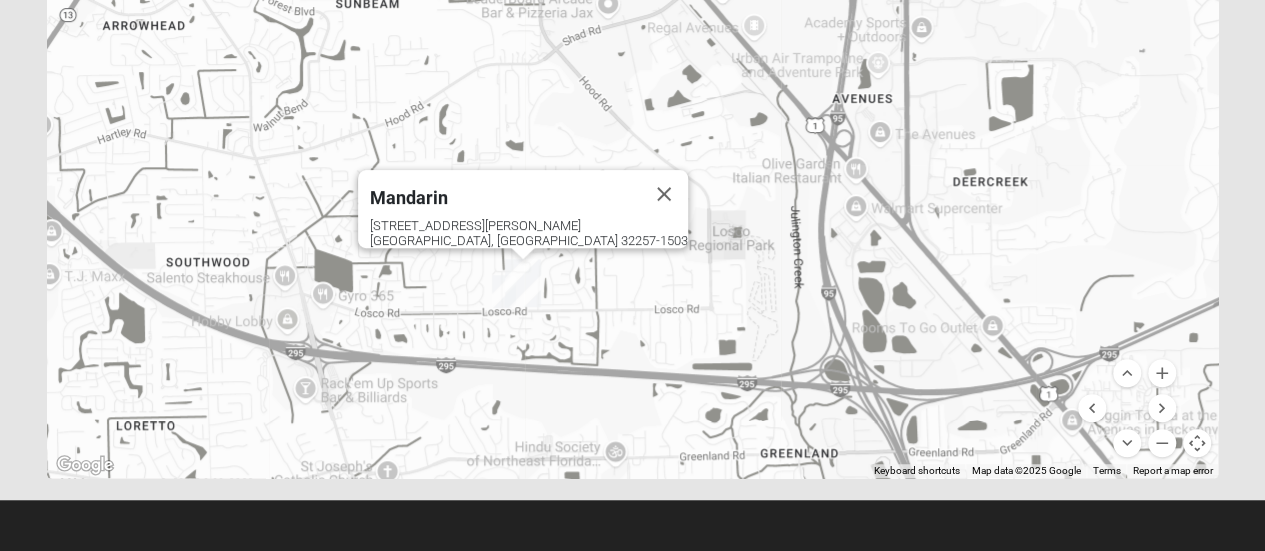 drag, startPoint x: 896, startPoint y: 329, endPoint x: 1055, endPoint y: 367, distance: 163.47783 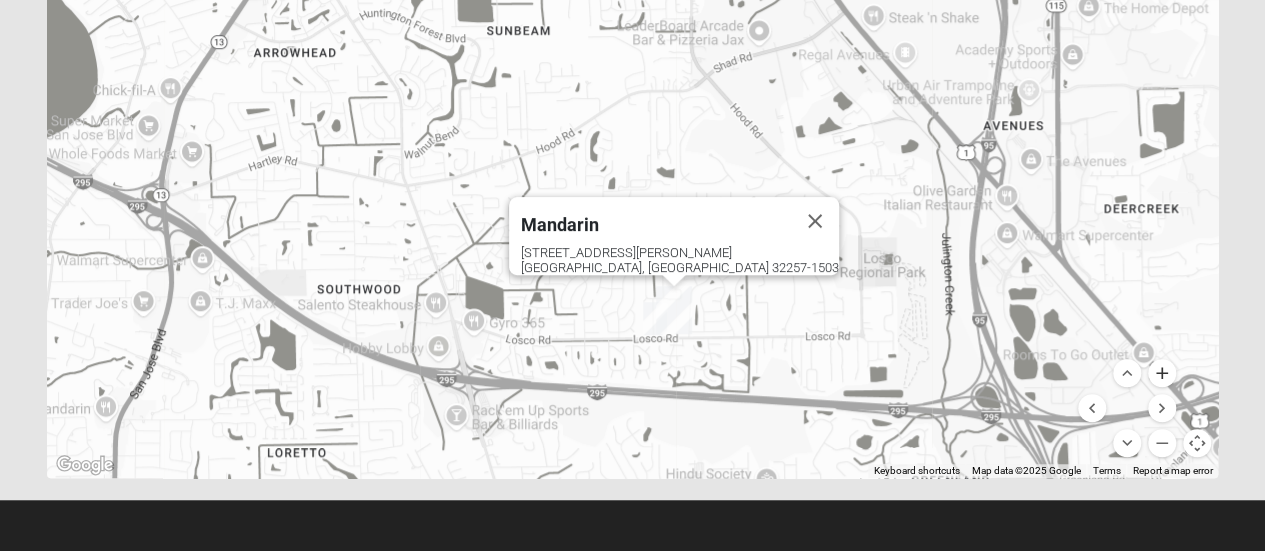click at bounding box center (1162, 373) 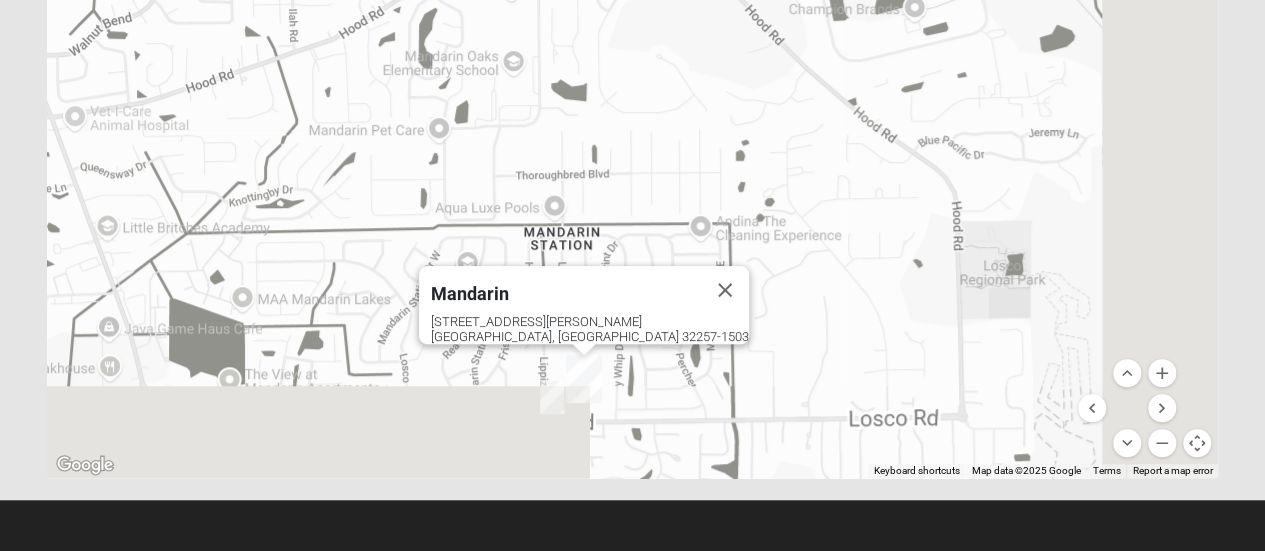 drag, startPoint x: 987, startPoint y: 306, endPoint x: 816, endPoint y: 27, distance: 327.23386 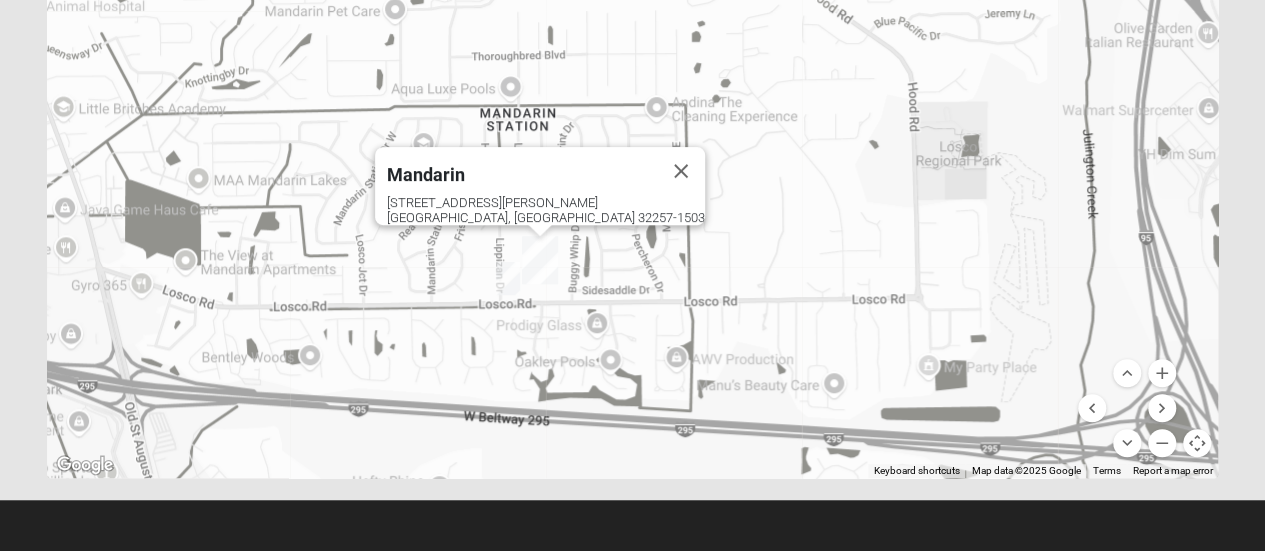 click at bounding box center [508, 278] 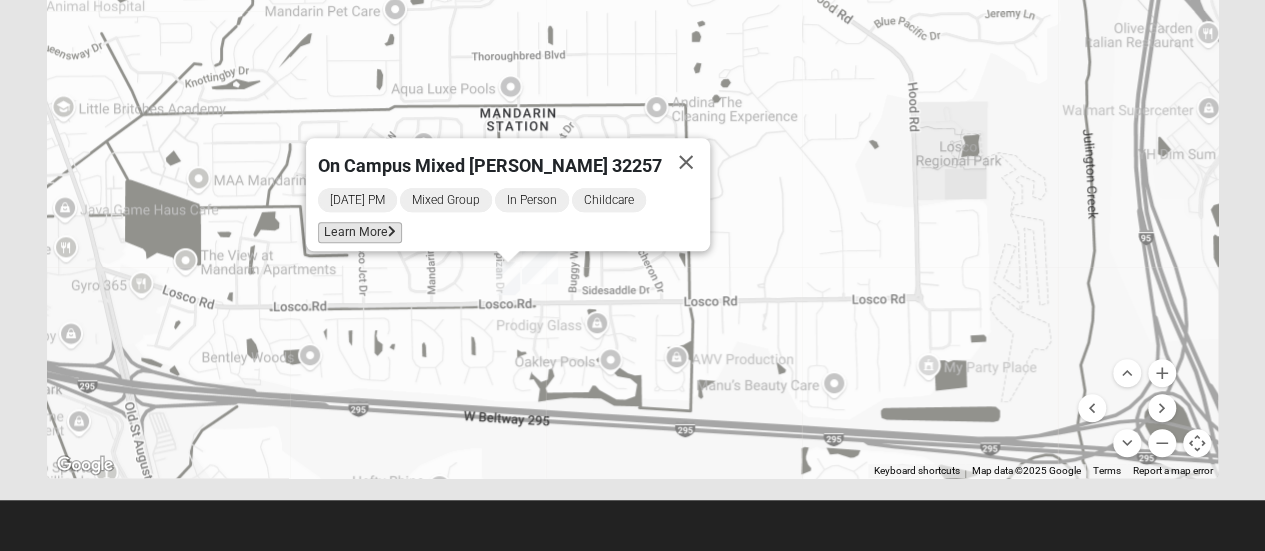 click on "Learn More" at bounding box center (360, 232) 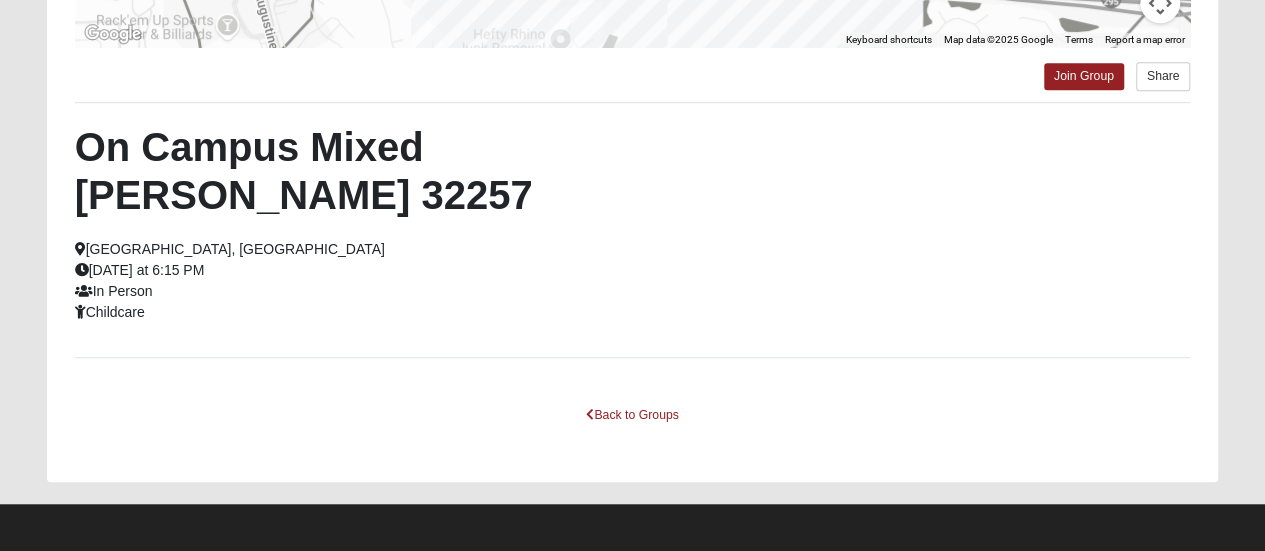 scroll, scrollTop: 472, scrollLeft: 0, axis: vertical 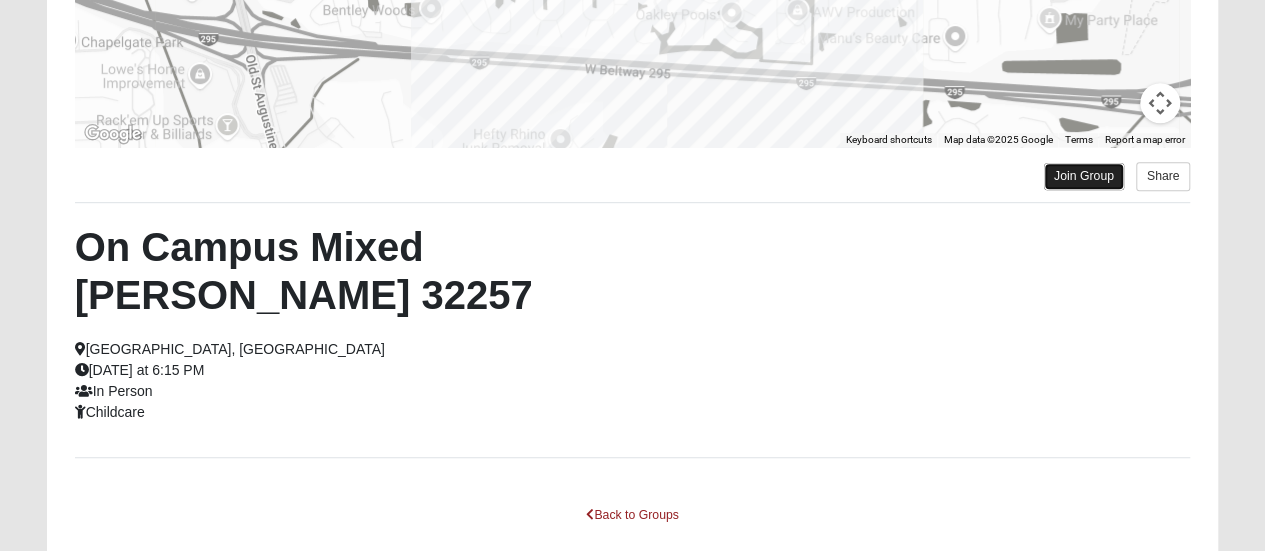 click on "Join Group" at bounding box center (1084, 176) 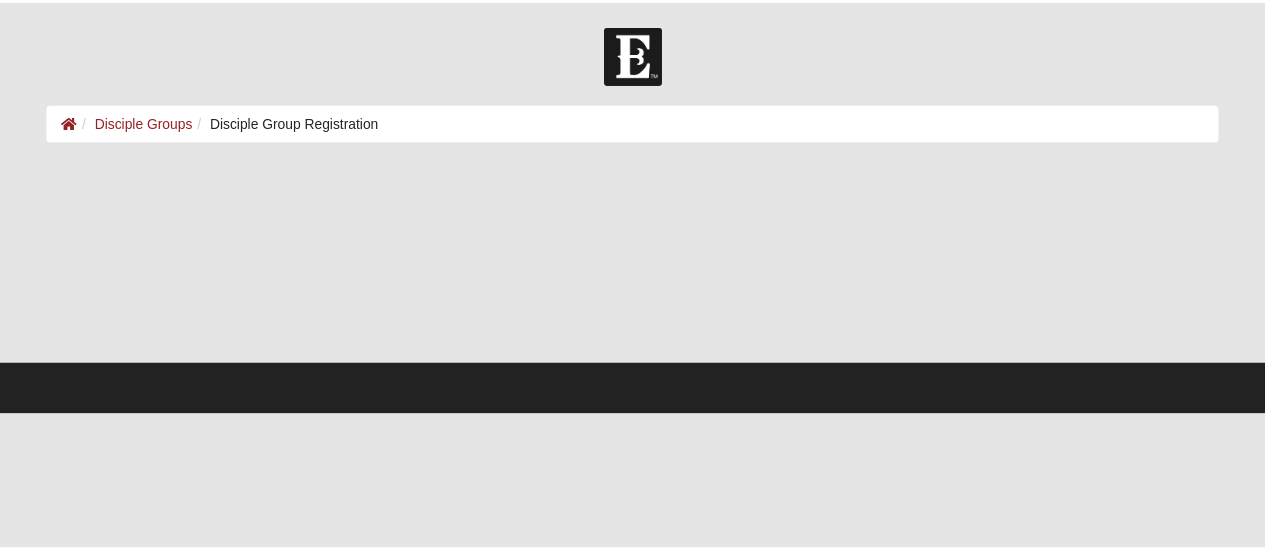 scroll, scrollTop: 0, scrollLeft: 0, axis: both 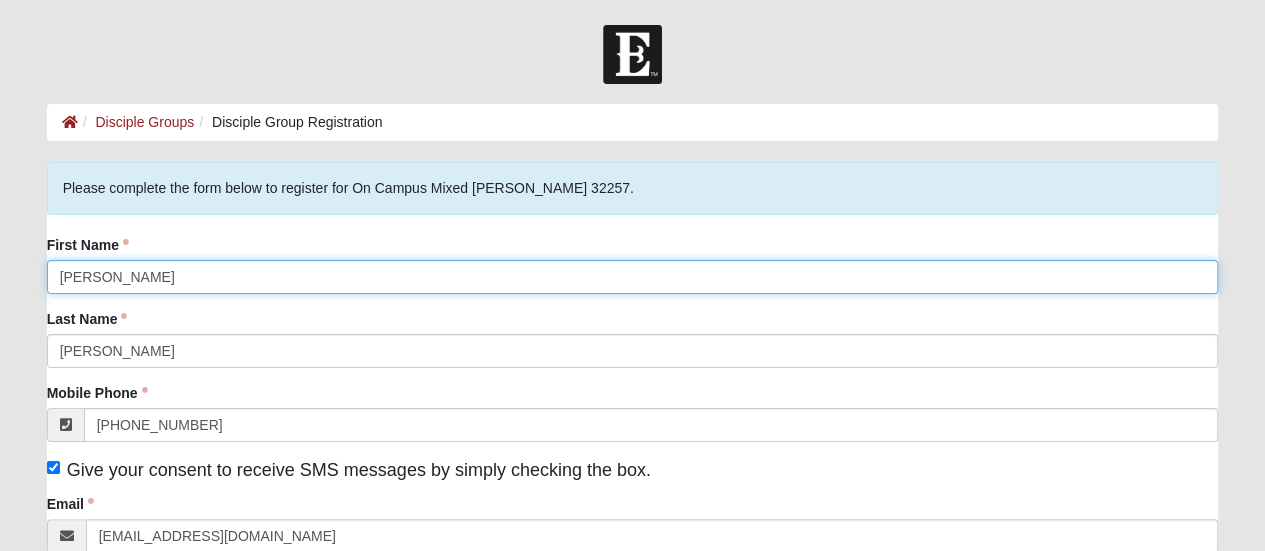 drag, startPoint x: 288, startPoint y: 278, endPoint x: 11, endPoint y: 268, distance: 277.18045 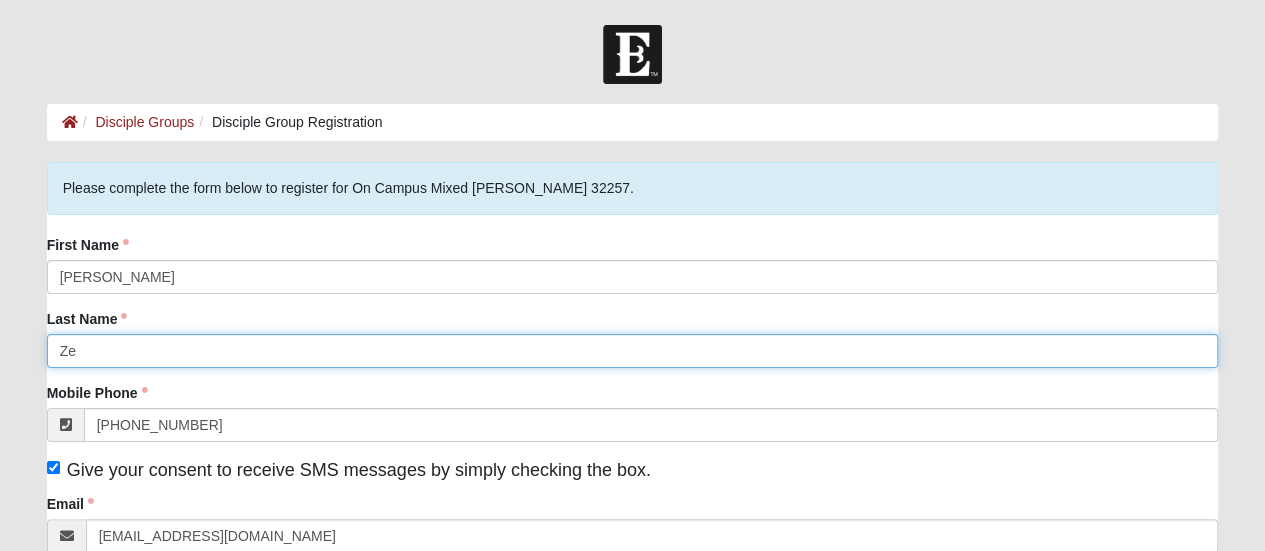 type on "Ze" 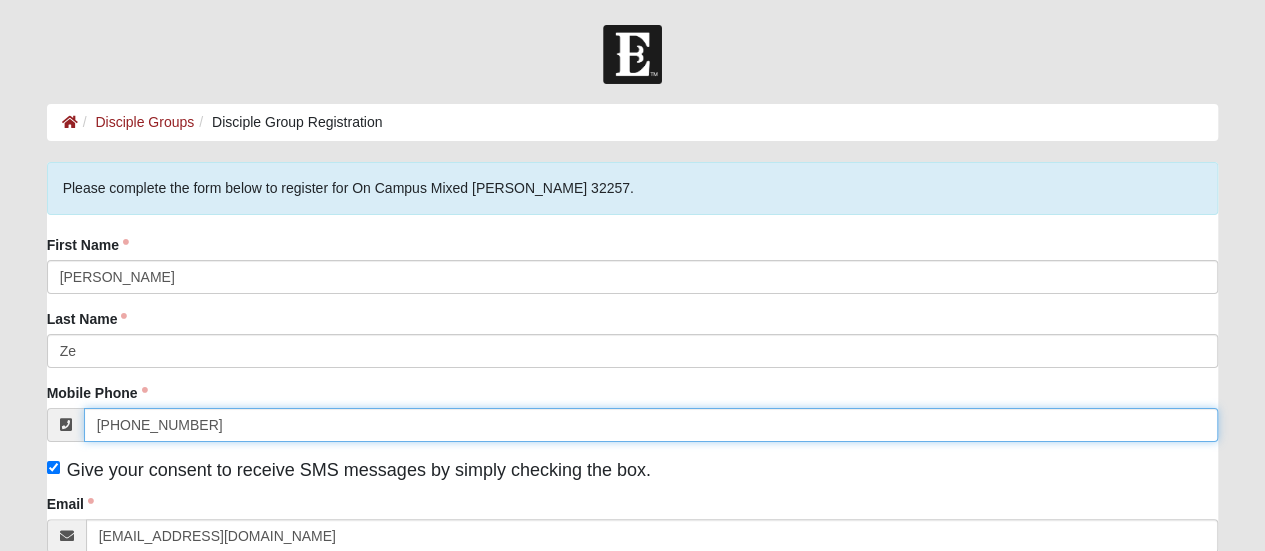 drag, startPoint x: 170, startPoint y: 420, endPoint x: 52, endPoint y: 423, distance: 118.03813 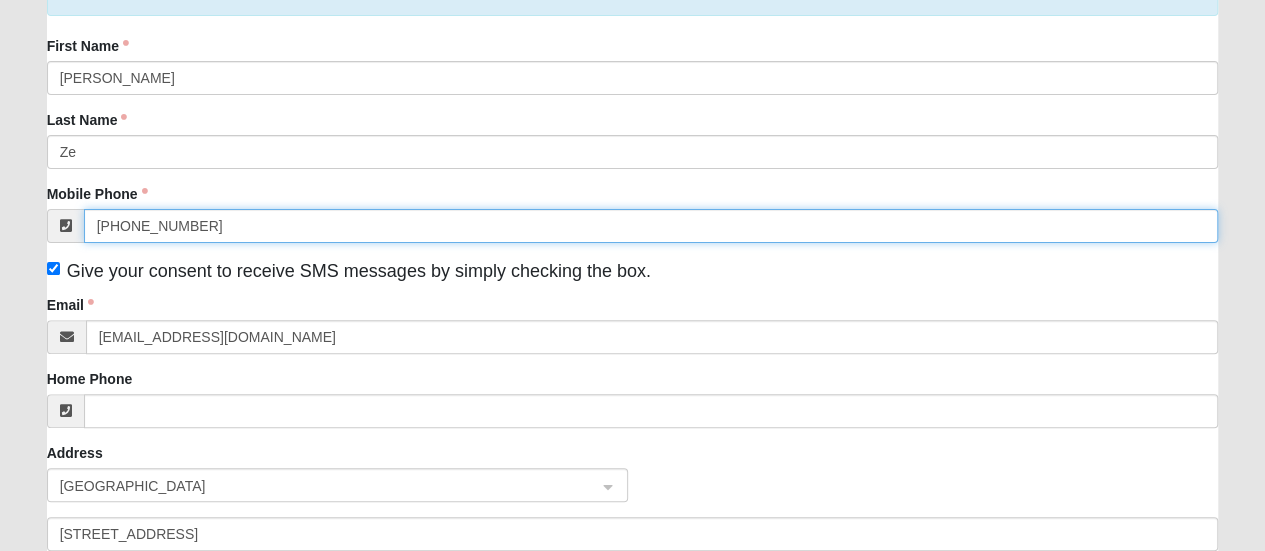 scroll, scrollTop: 200, scrollLeft: 0, axis: vertical 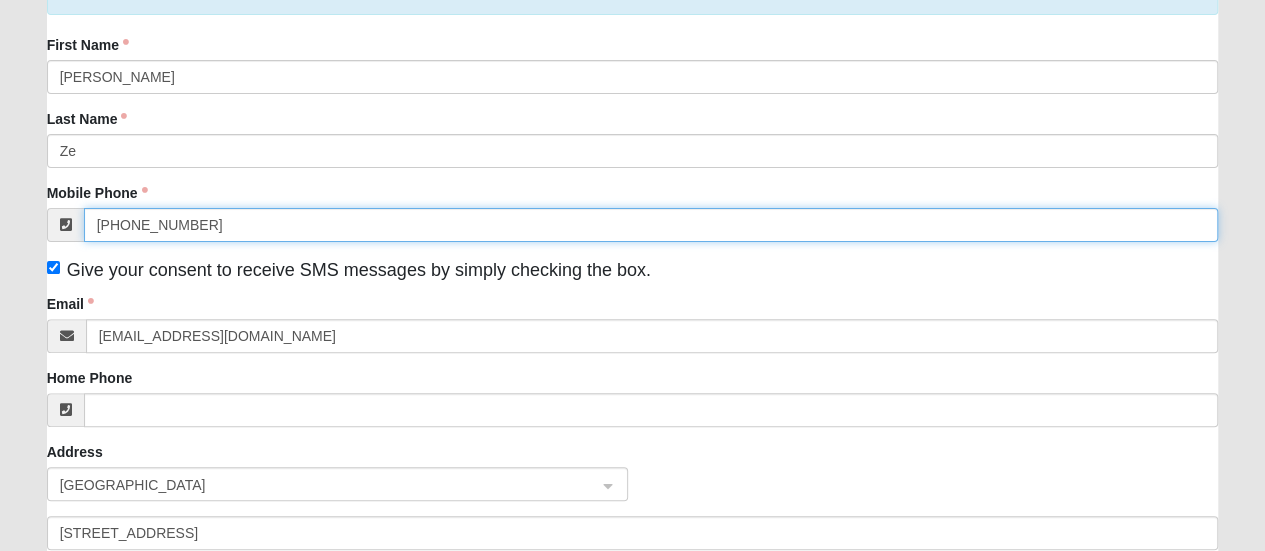 type on "(407) 927-0187" 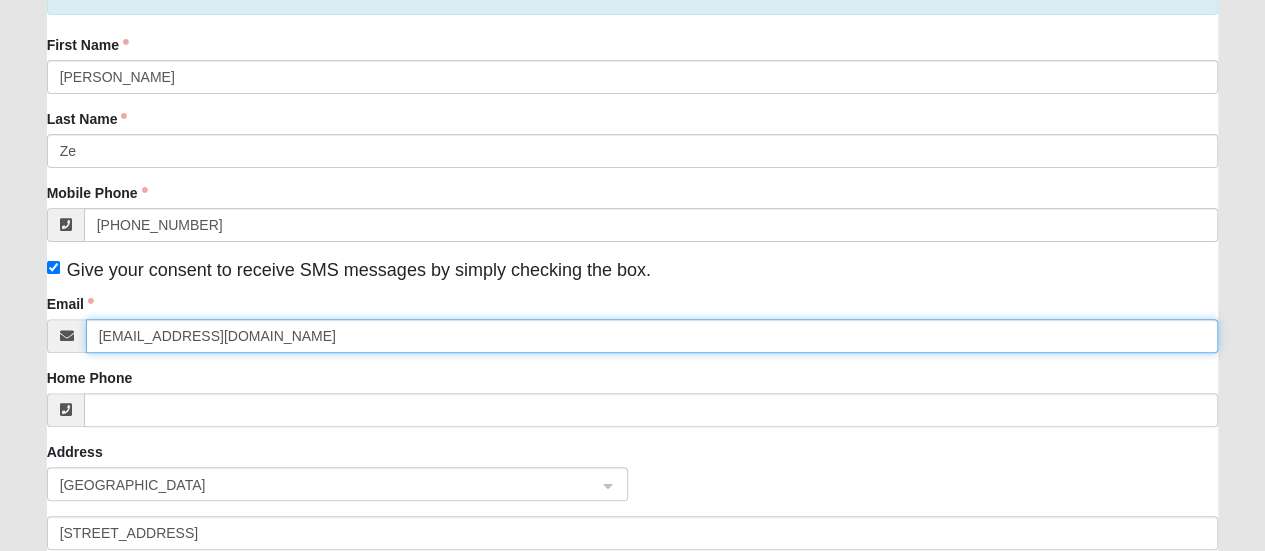 drag, startPoint x: 208, startPoint y: 335, endPoint x: 62, endPoint y: 342, distance: 146.16771 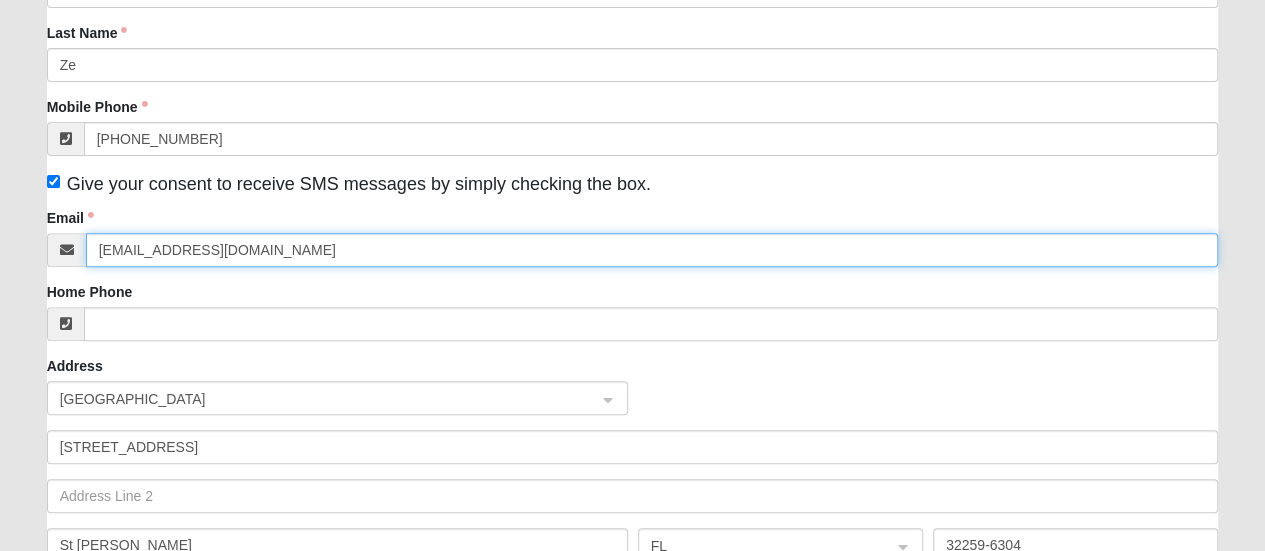scroll, scrollTop: 400, scrollLeft: 0, axis: vertical 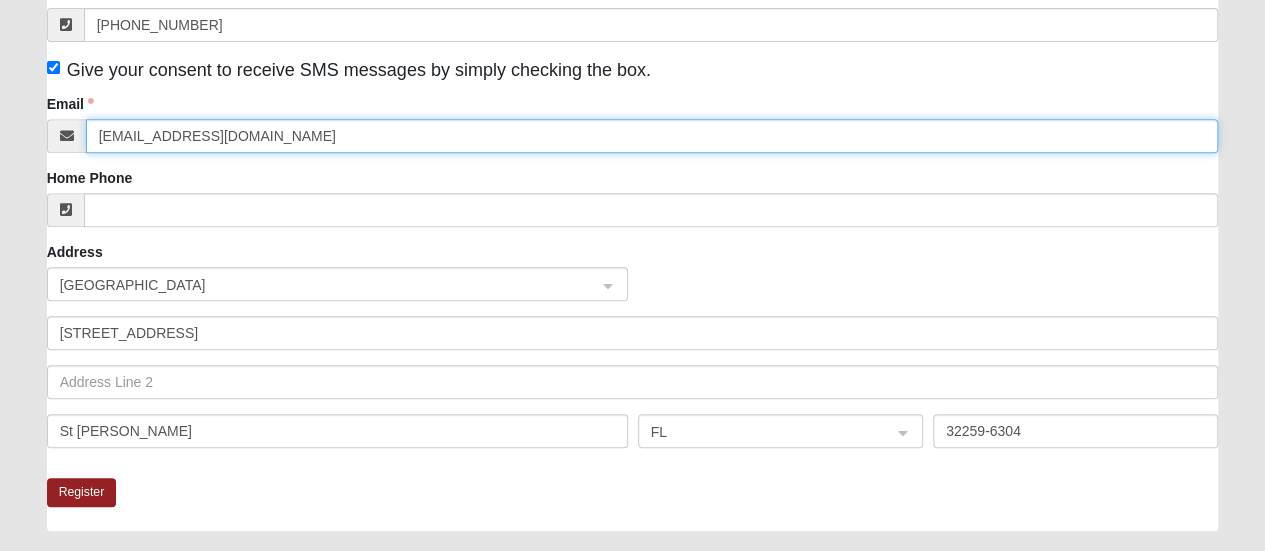 type on "amstorc@gmail.com" 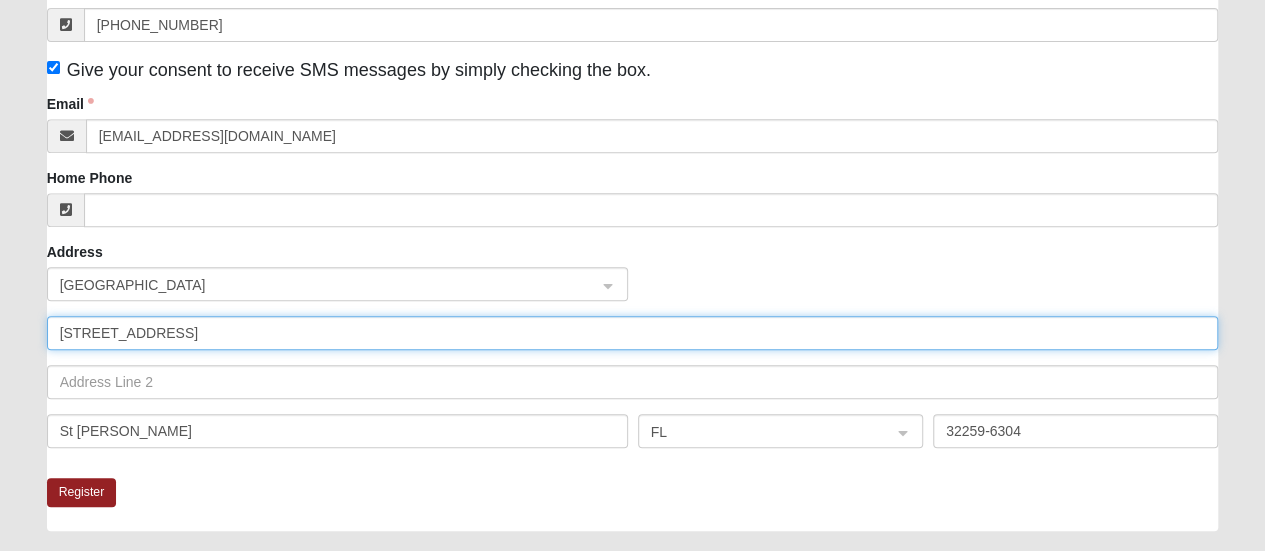 drag, startPoint x: 246, startPoint y: 333, endPoint x: 4, endPoint y: 328, distance: 242.05165 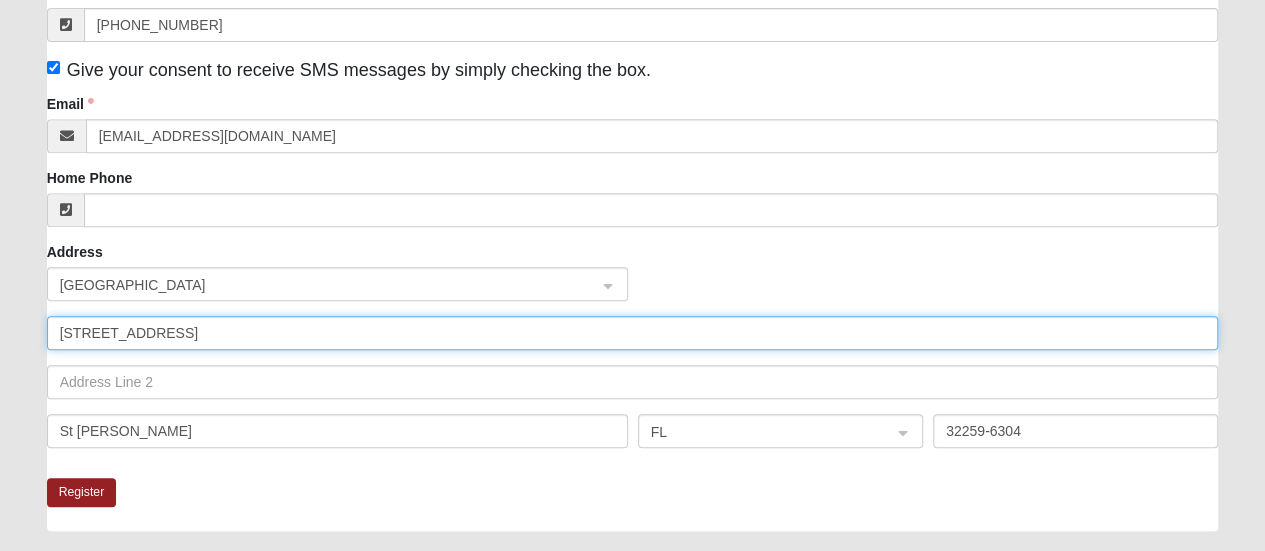 click on "Hello Craig
My Account
Log Out
Disciple Group Registration
Disciple Groups Disciple Group Registration
Error" at bounding box center (632, 214) 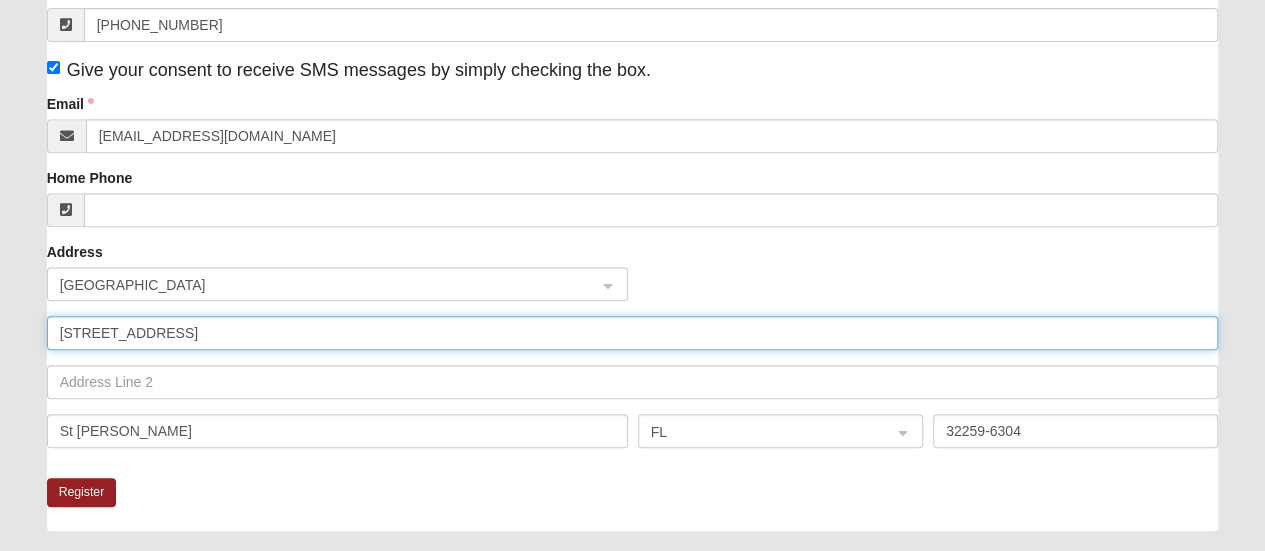 type 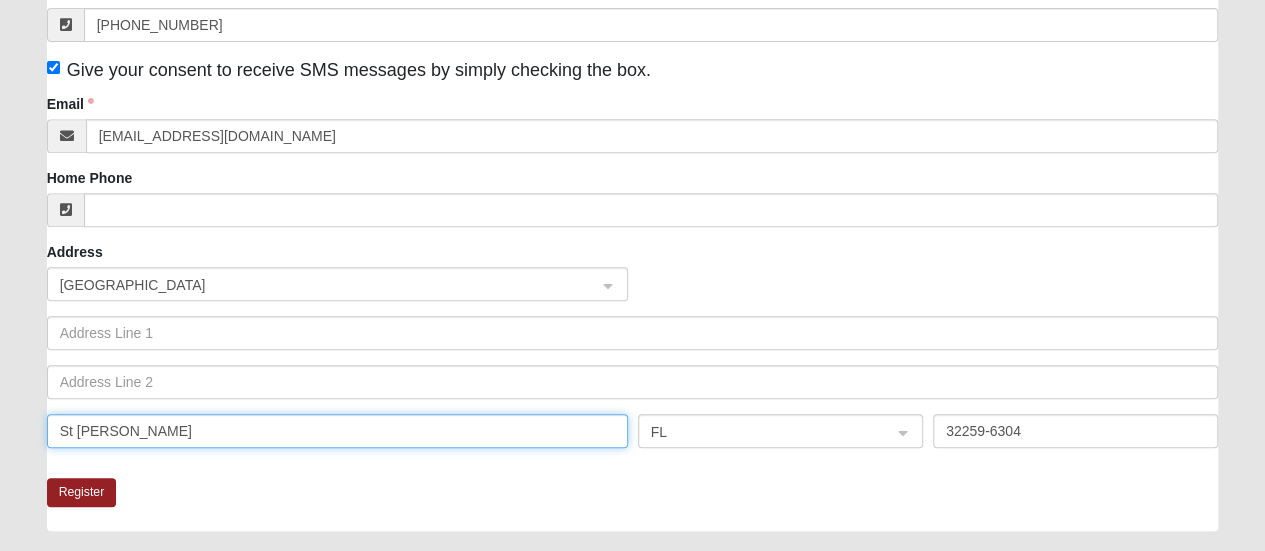 drag, startPoint x: 444, startPoint y: 436, endPoint x: 464, endPoint y: 435, distance: 20.024984 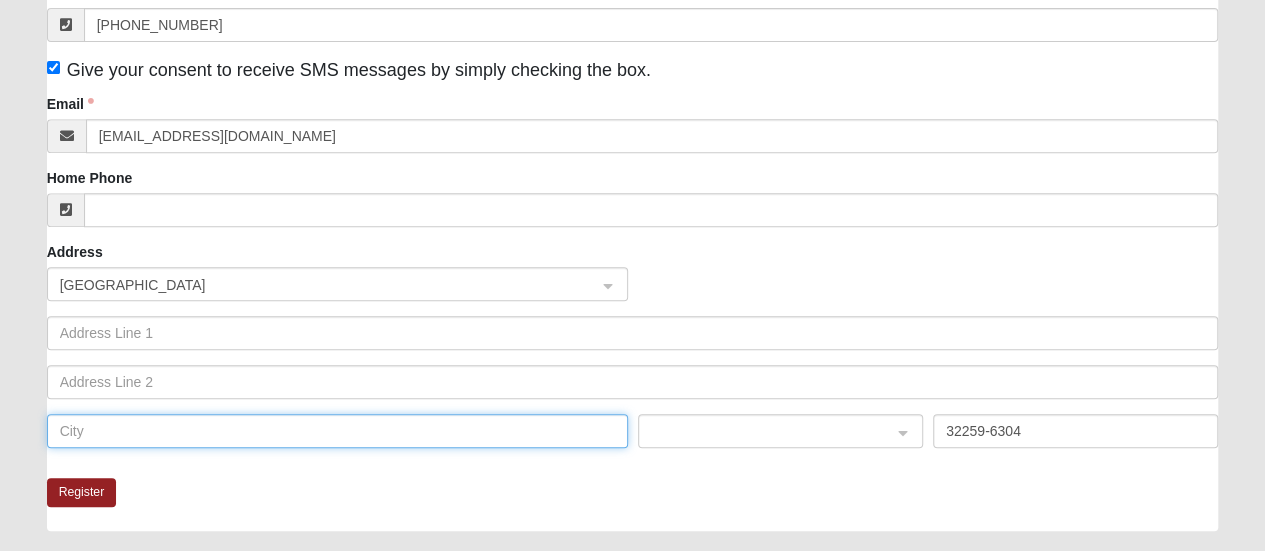 type 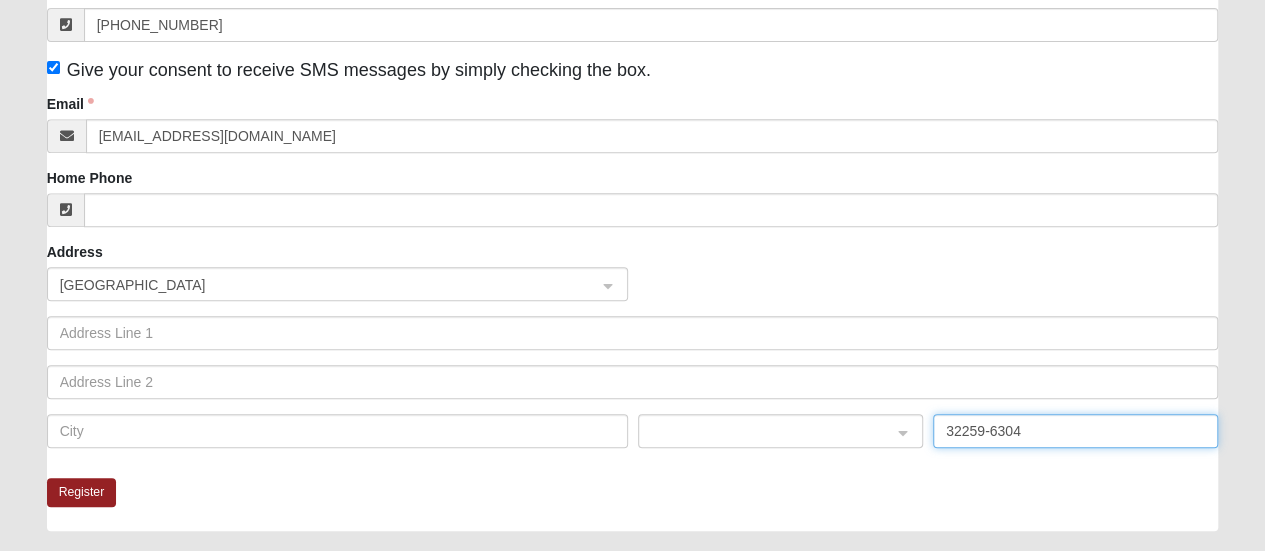drag, startPoint x: 1020, startPoint y: 432, endPoint x: 916, endPoint y: 433, distance: 104.00481 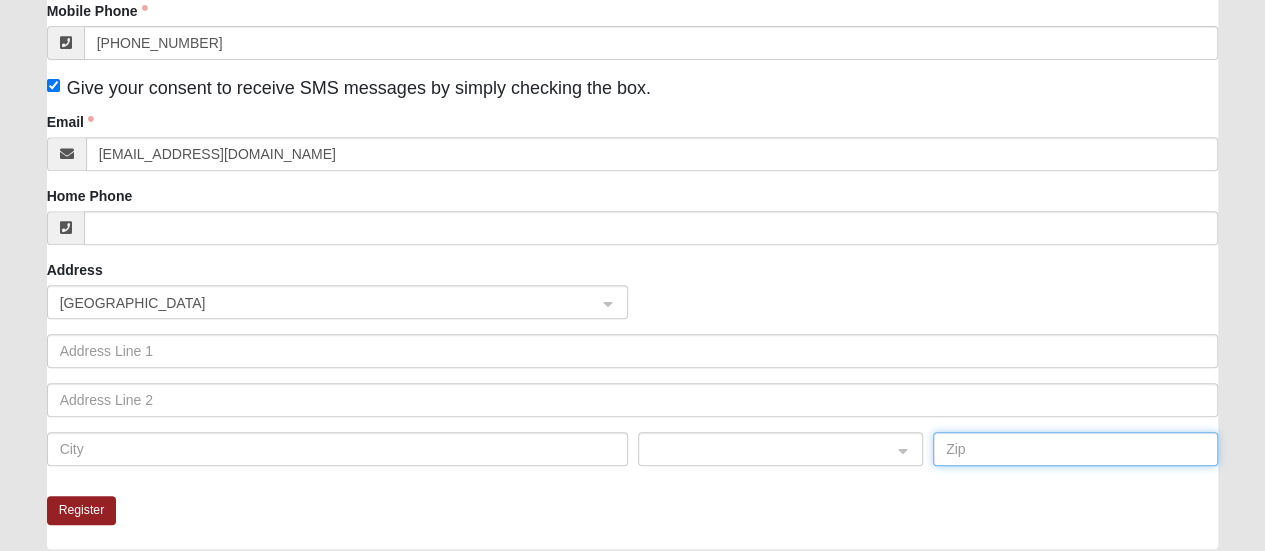 scroll, scrollTop: 500, scrollLeft: 0, axis: vertical 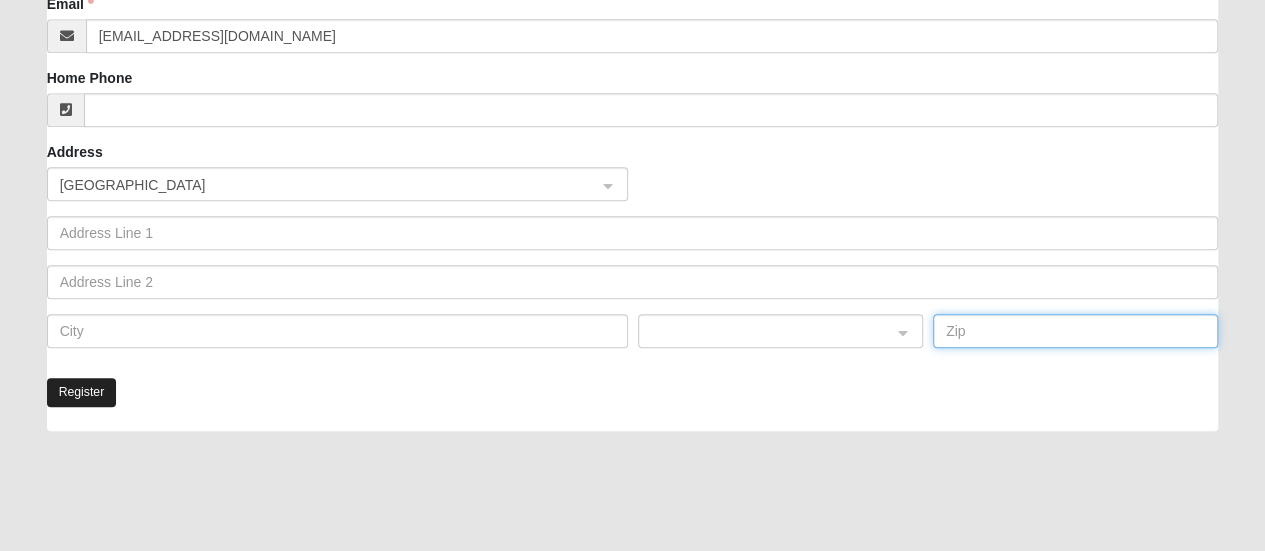 type 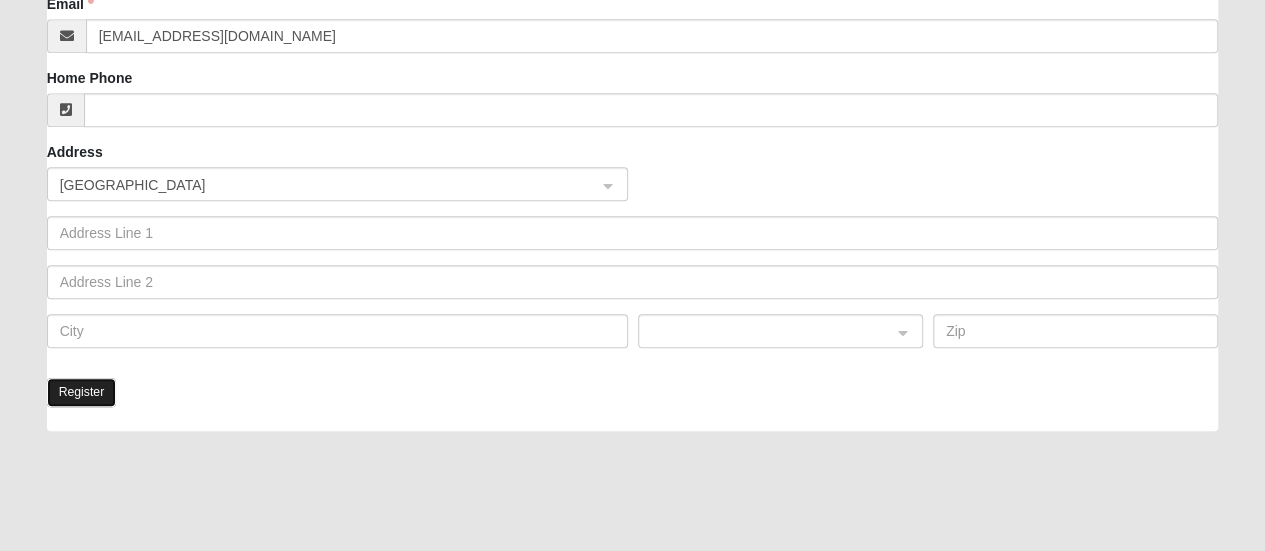 click on "Register" 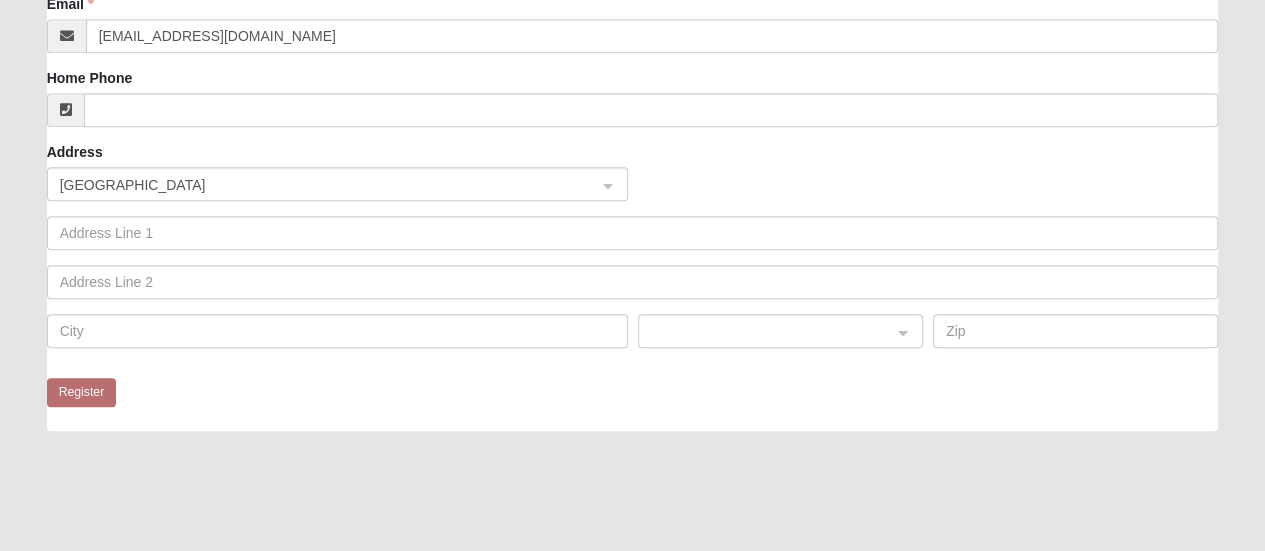 scroll, scrollTop: 170, scrollLeft: 0, axis: vertical 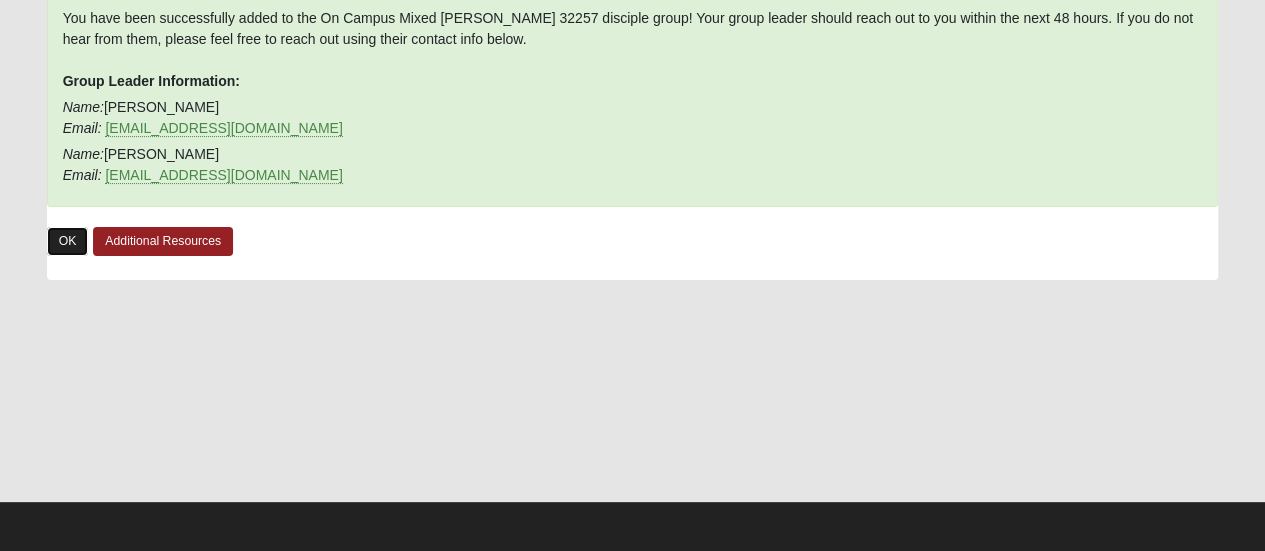 click on "OK" at bounding box center (68, 241) 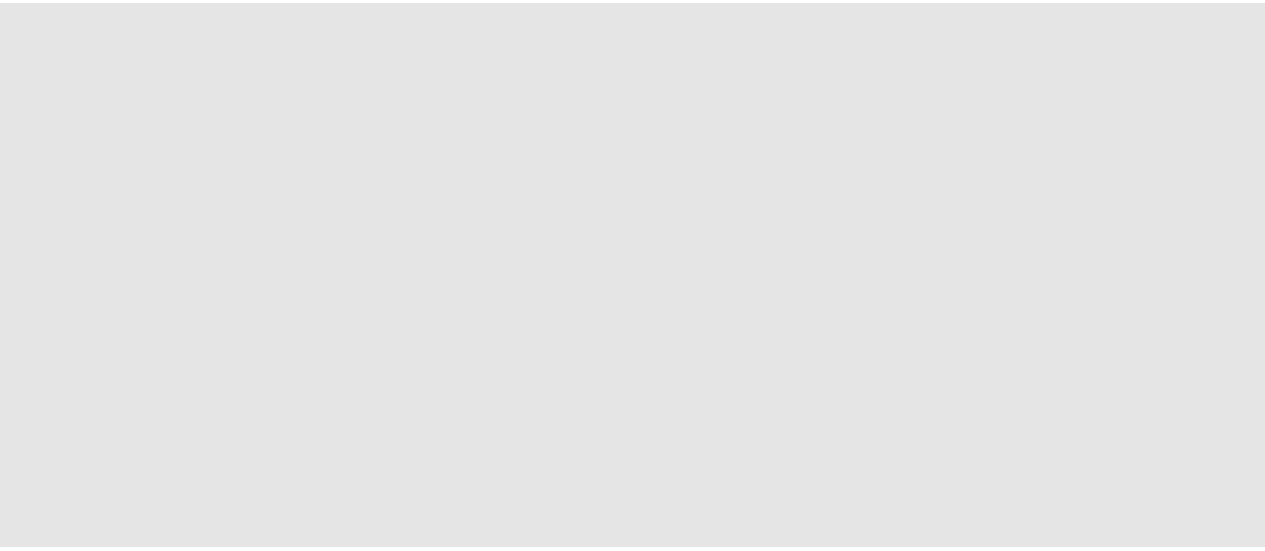 scroll, scrollTop: 0, scrollLeft: 0, axis: both 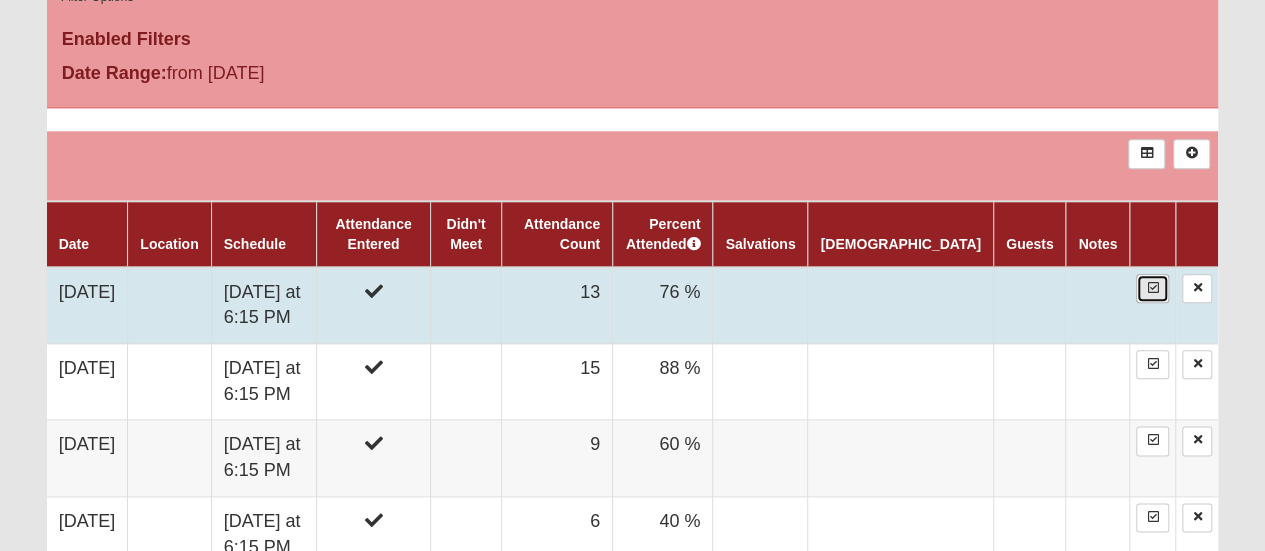 click at bounding box center [1152, 288] 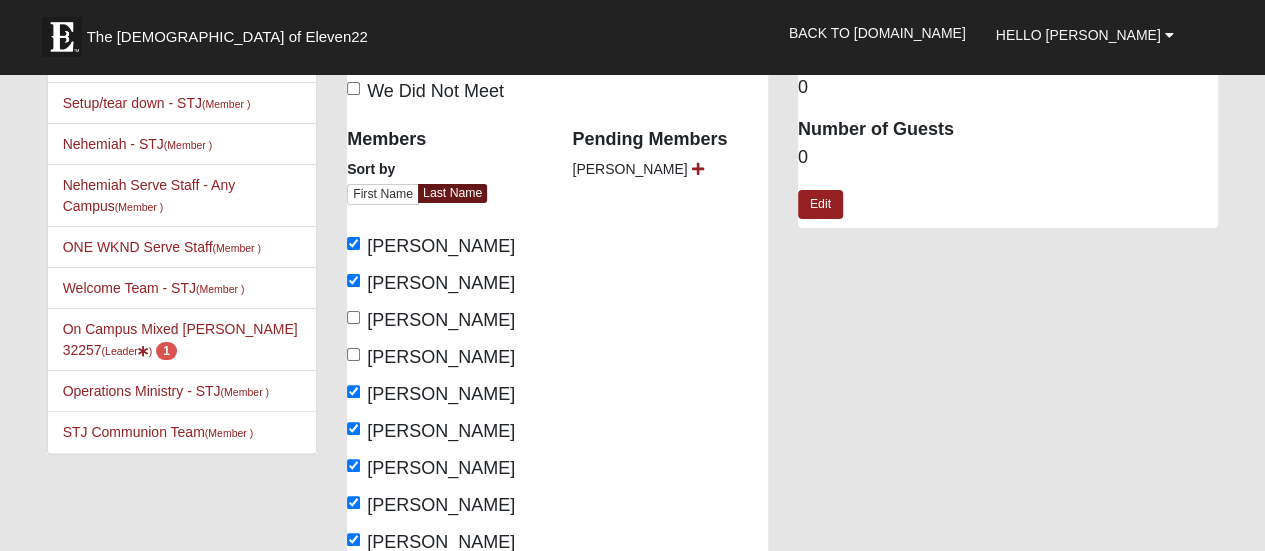 scroll, scrollTop: 0, scrollLeft: 0, axis: both 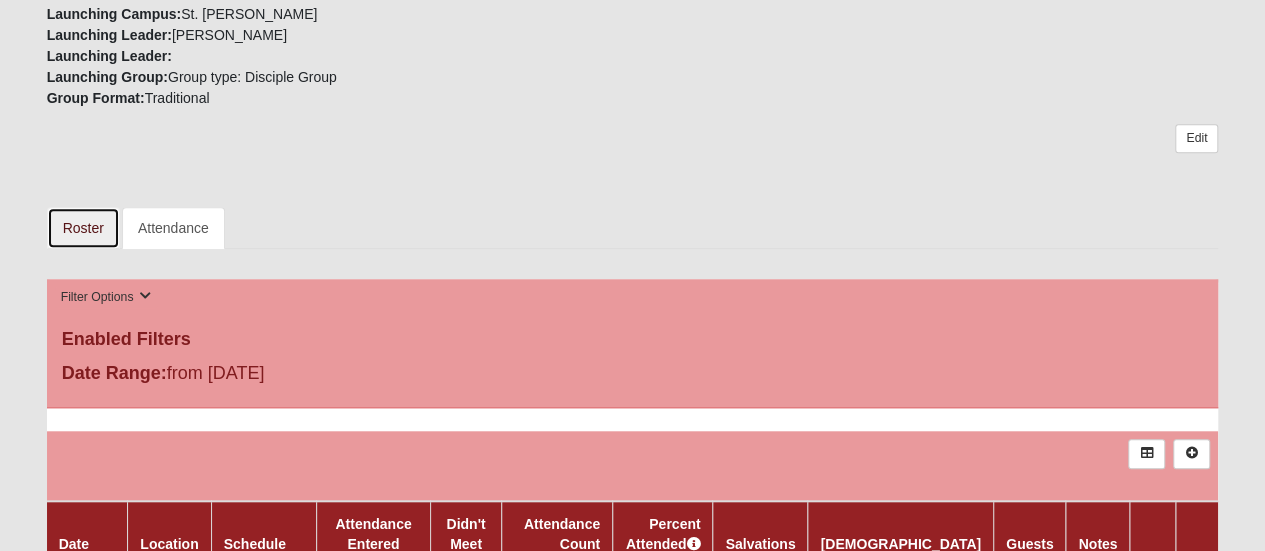 click on "Roster" at bounding box center [83, 228] 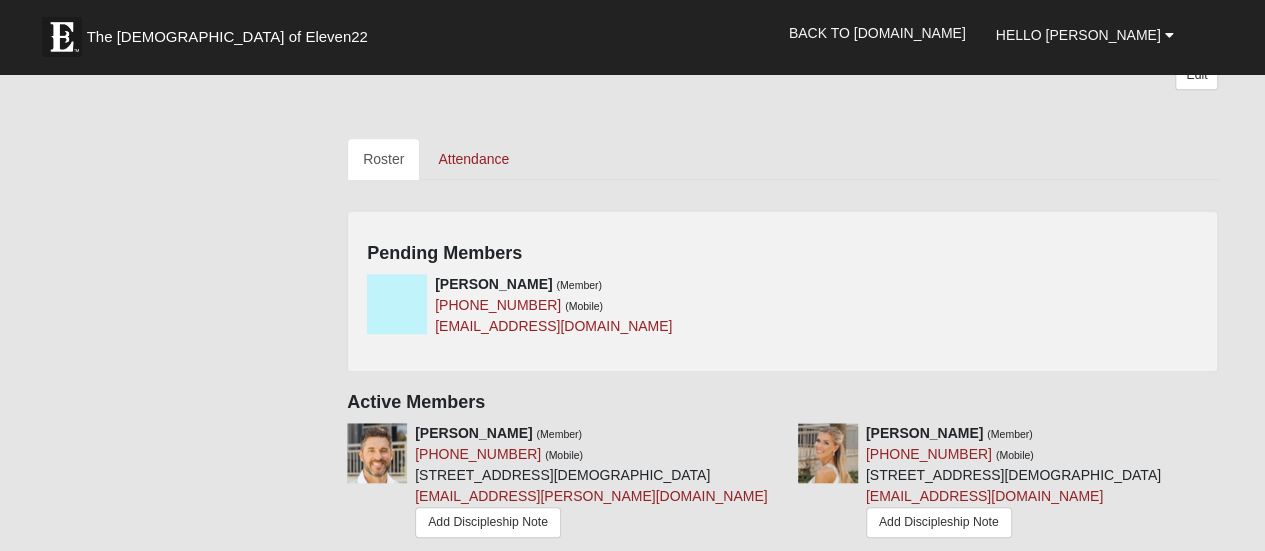 scroll, scrollTop: 600, scrollLeft: 0, axis: vertical 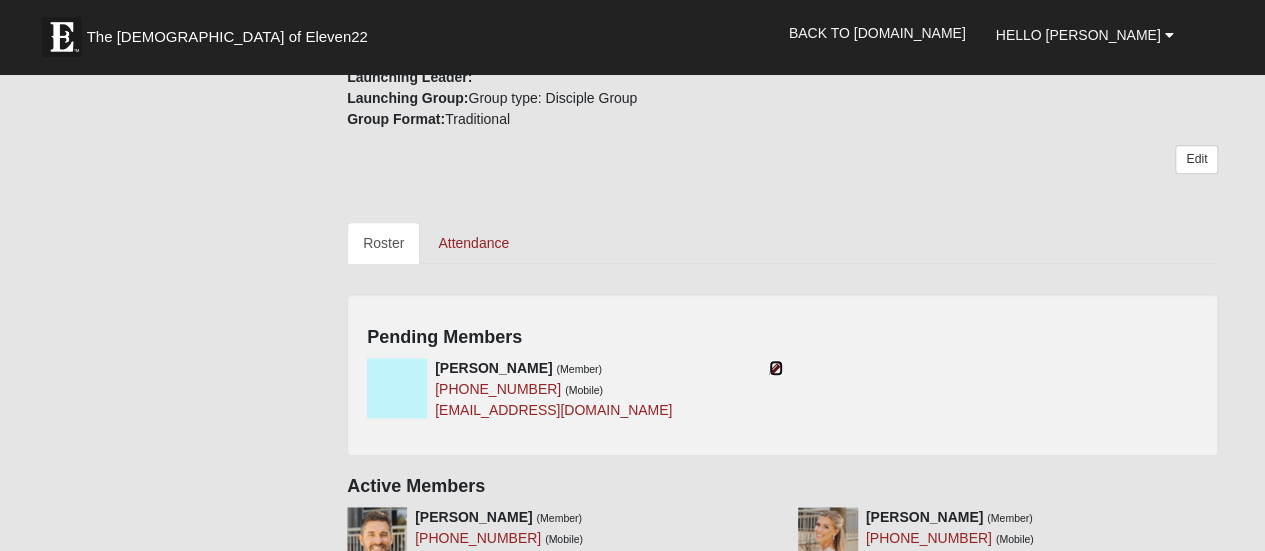 click at bounding box center (776, 368) 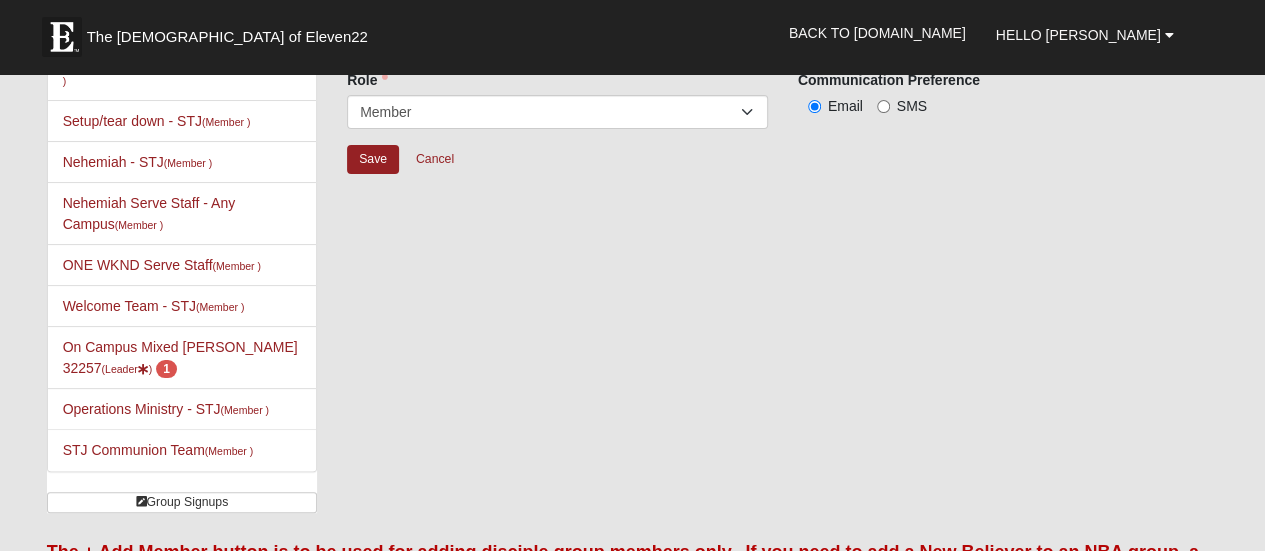 scroll, scrollTop: 0, scrollLeft: 0, axis: both 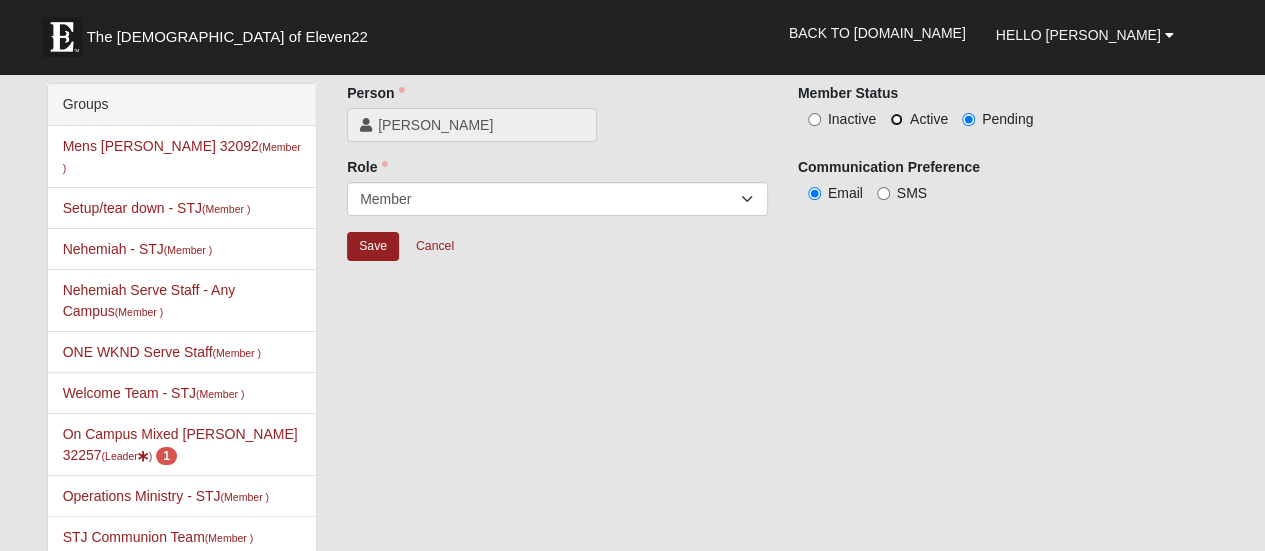 click on "Active" at bounding box center [896, 119] 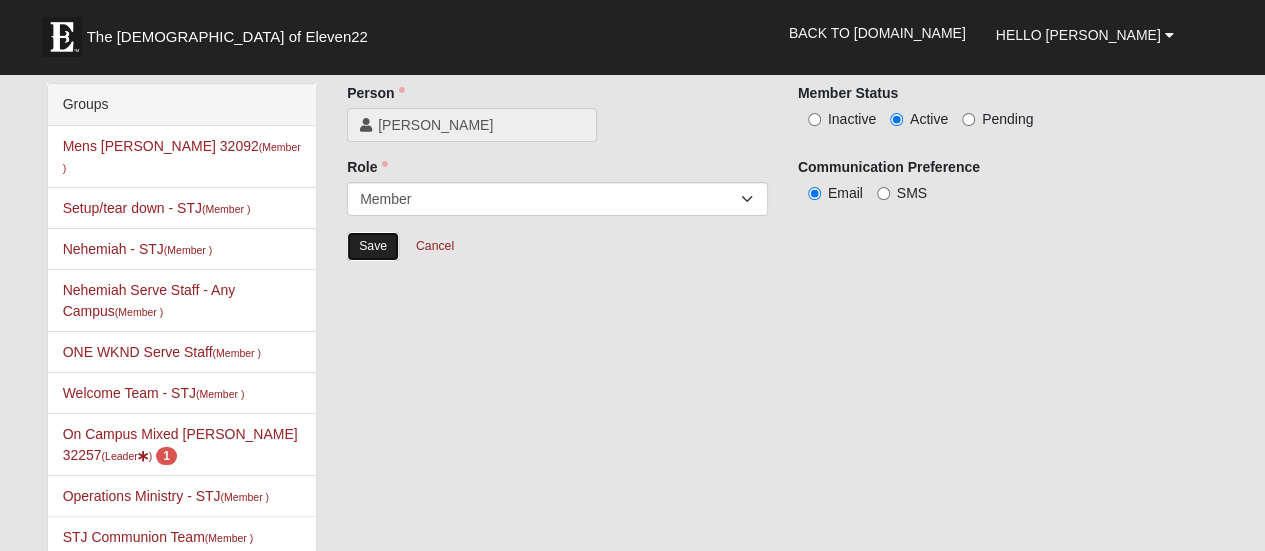 click on "Save" at bounding box center [373, 246] 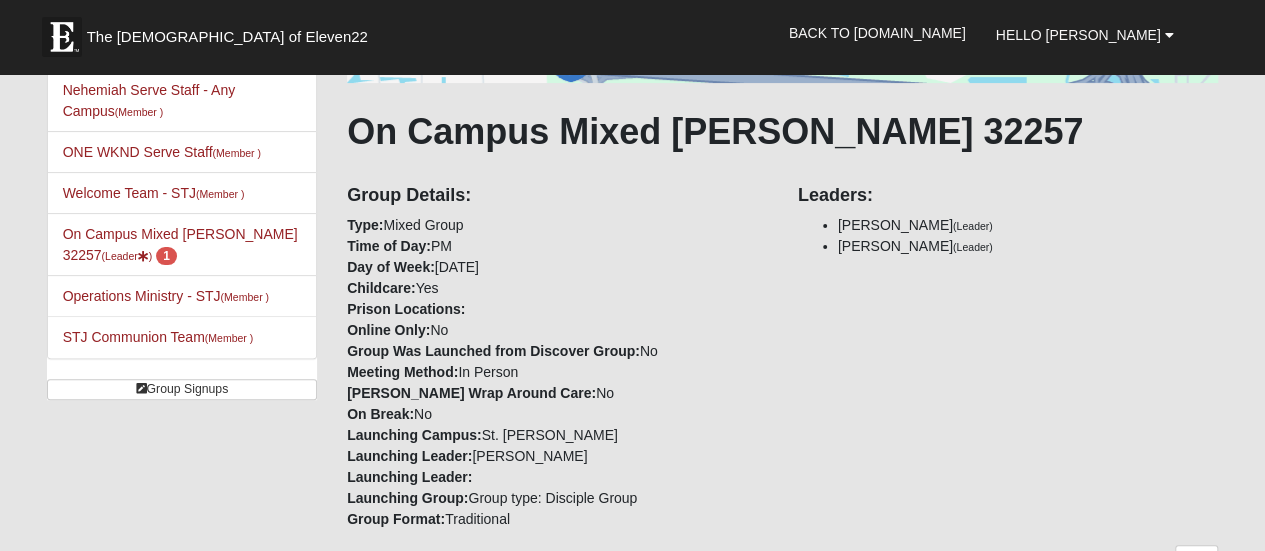 scroll, scrollTop: 400, scrollLeft: 0, axis: vertical 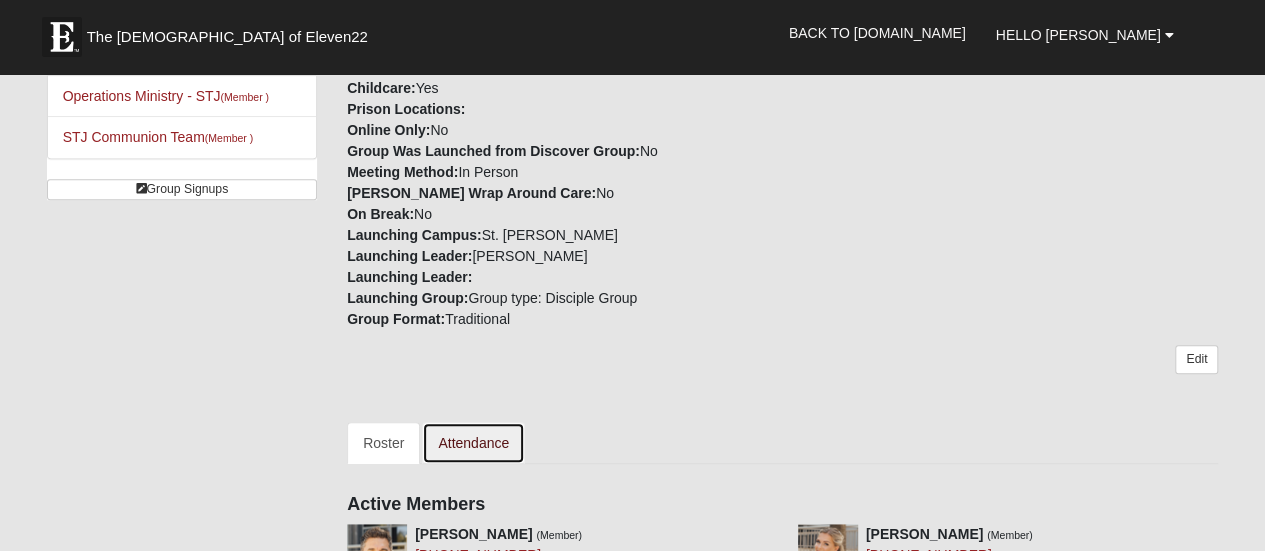 click on "Attendance" at bounding box center (473, 443) 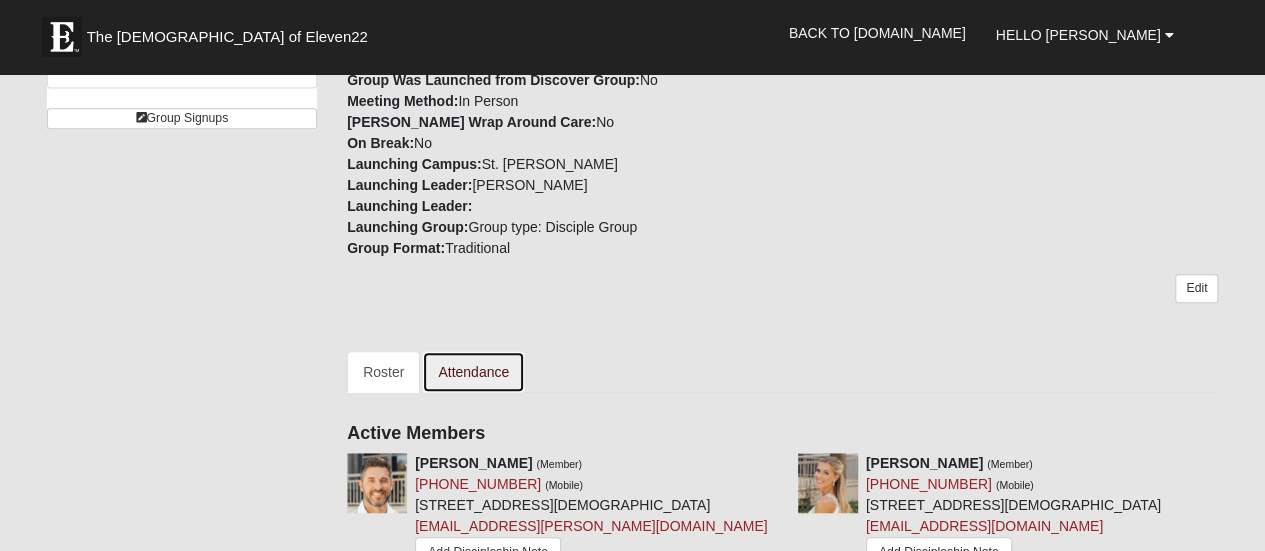 scroll, scrollTop: 500, scrollLeft: 0, axis: vertical 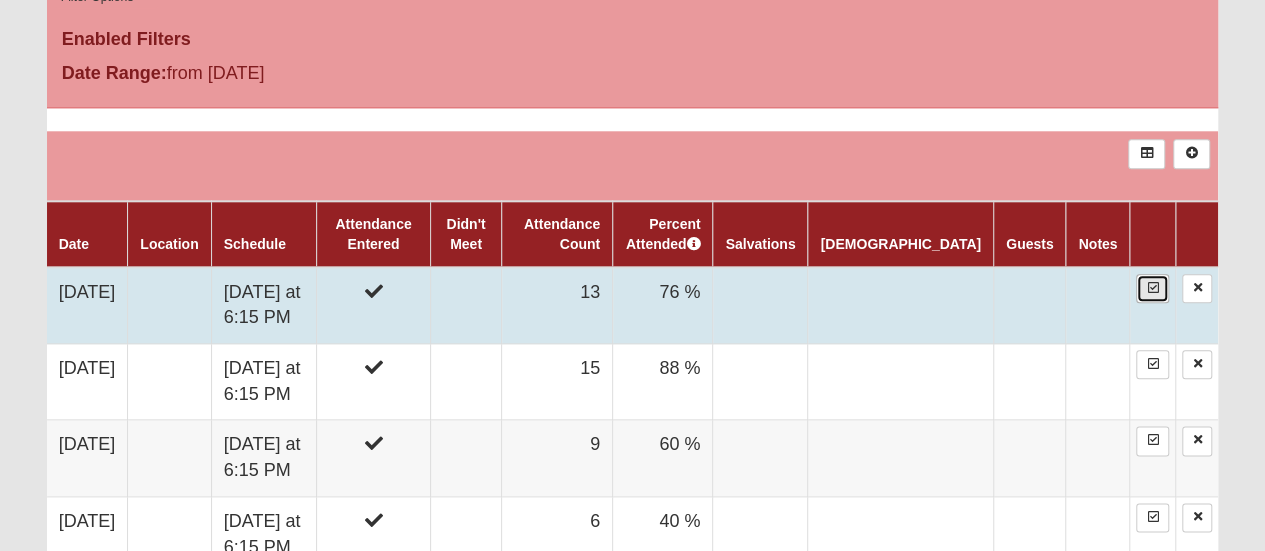click at bounding box center (1152, 288) 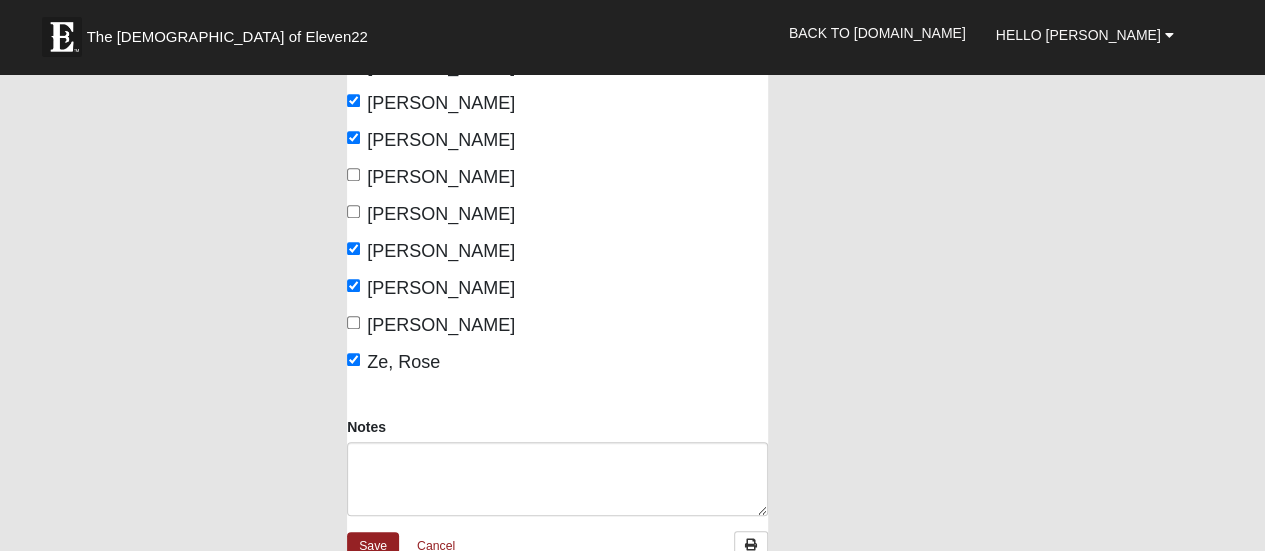 scroll, scrollTop: 600, scrollLeft: 0, axis: vertical 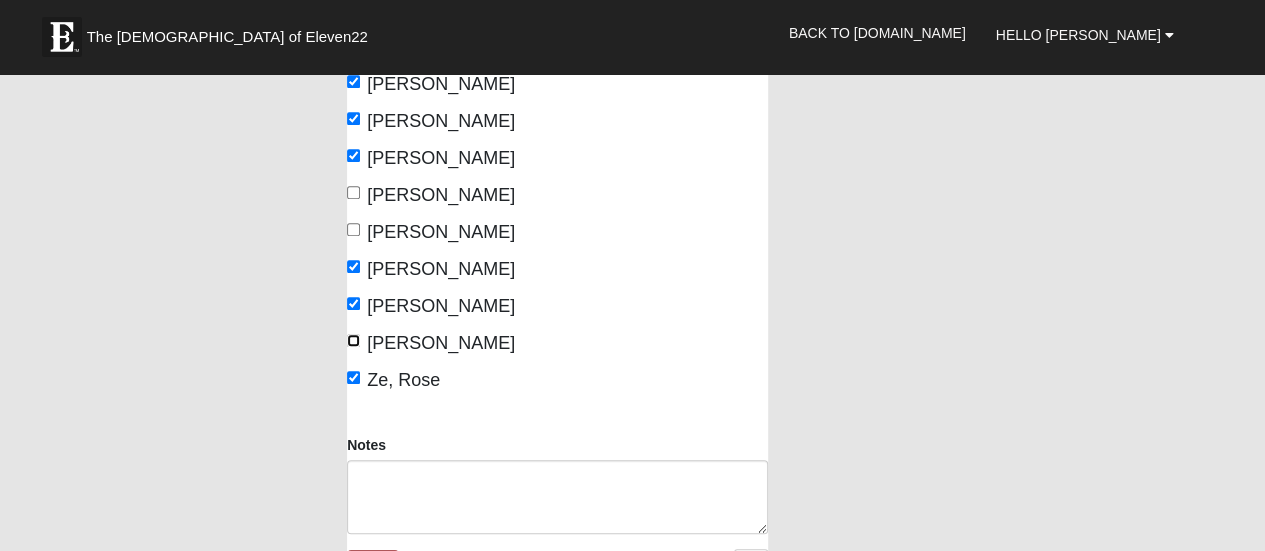 click on "Ze, Alex" at bounding box center (353, 340) 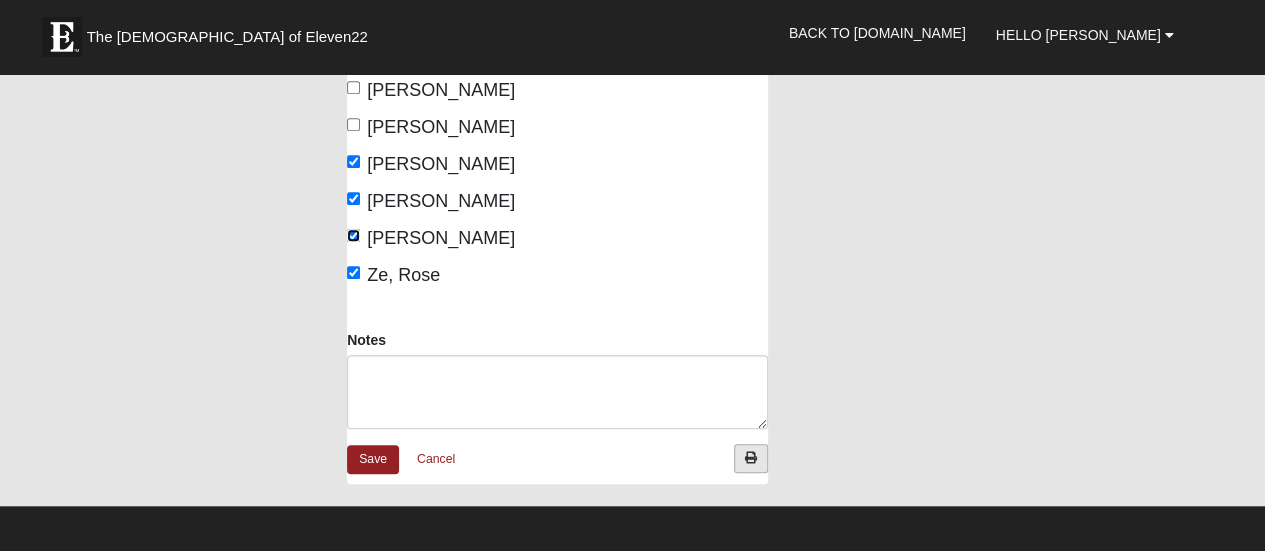 scroll, scrollTop: 800, scrollLeft: 0, axis: vertical 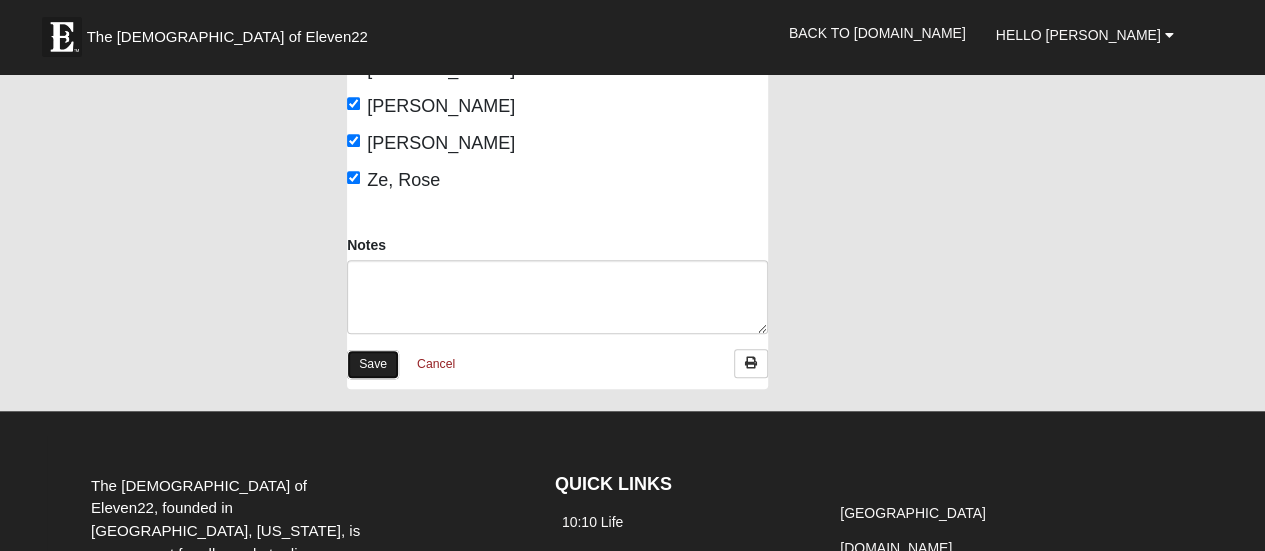 click on "Save" at bounding box center (373, 364) 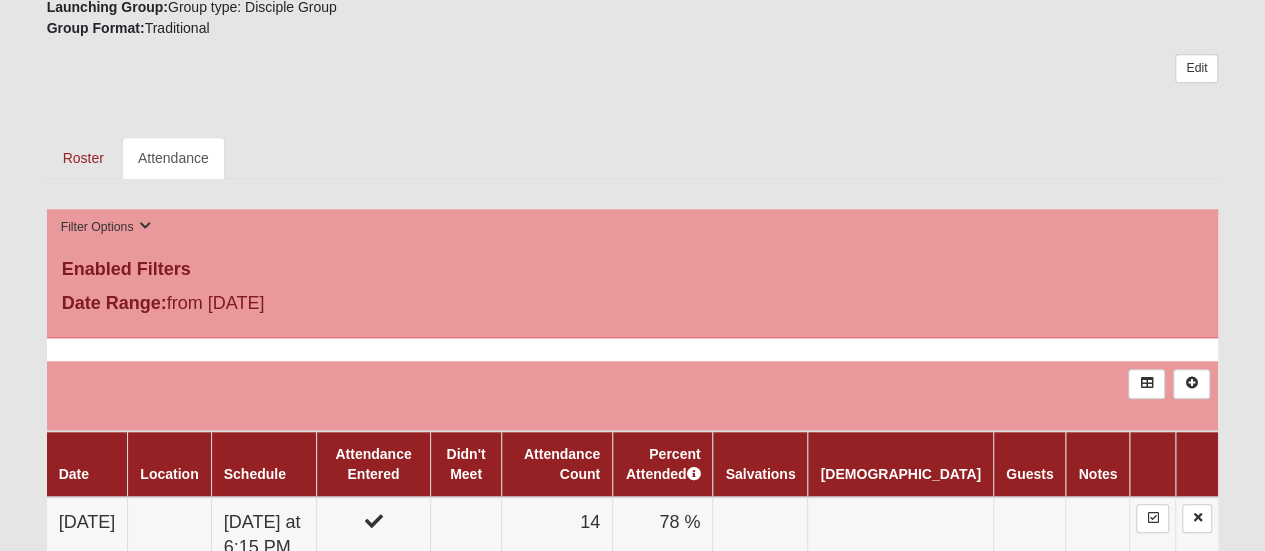scroll, scrollTop: 700, scrollLeft: 0, axis: vertical 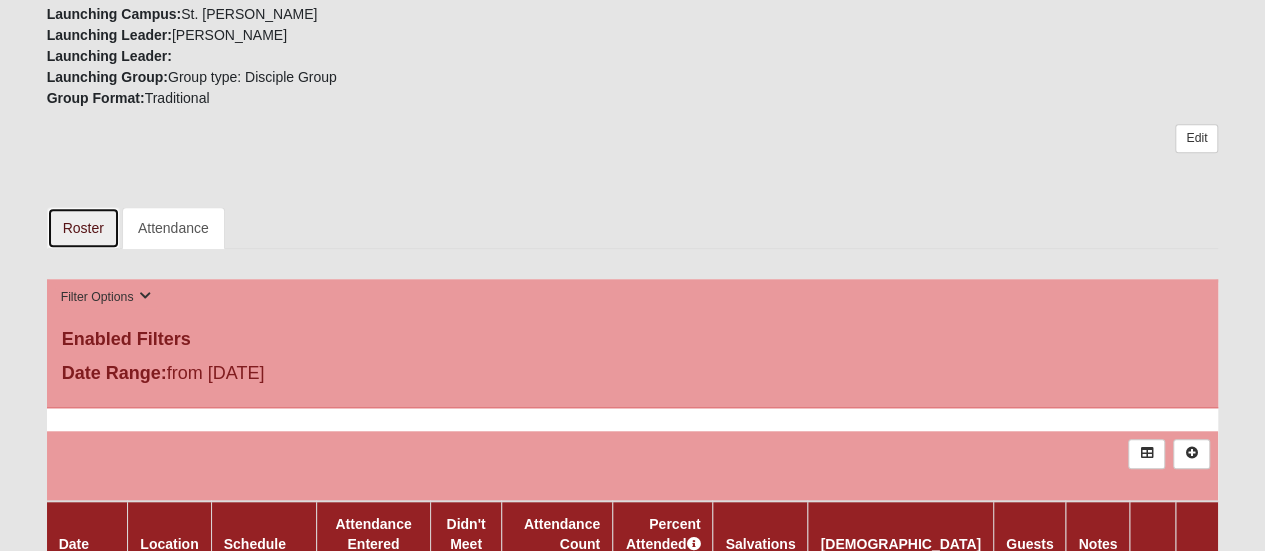 click on "Roster" at bounding box center [83, 228] 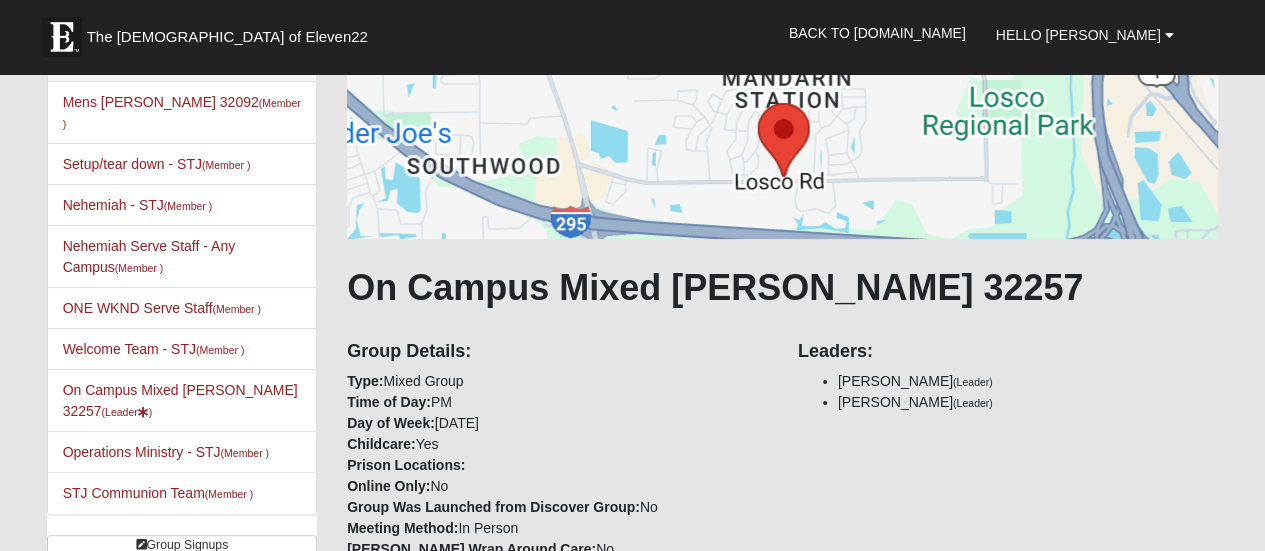 scroll, scrollTop: 0, scrollLeft: 0, axis: both 